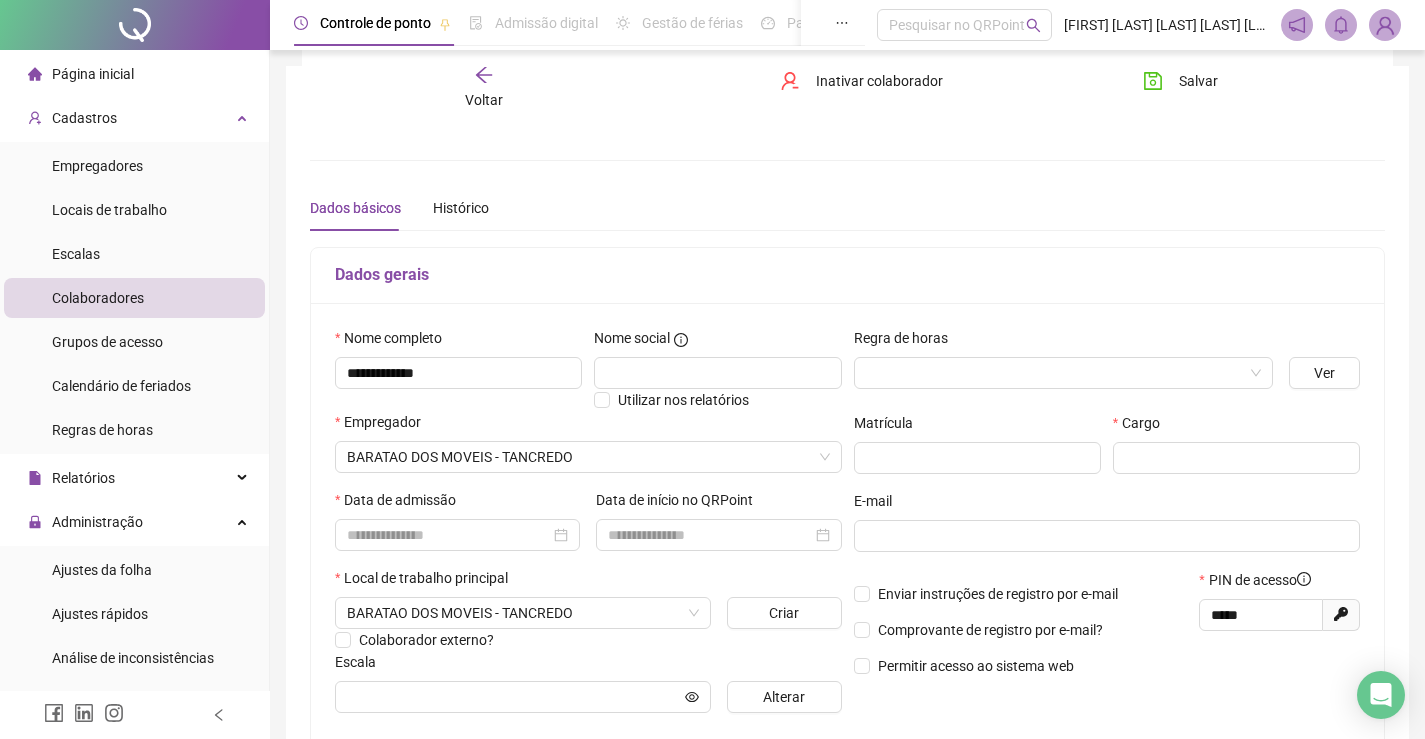 click on "Voltar" at bounding box center (484, 88) 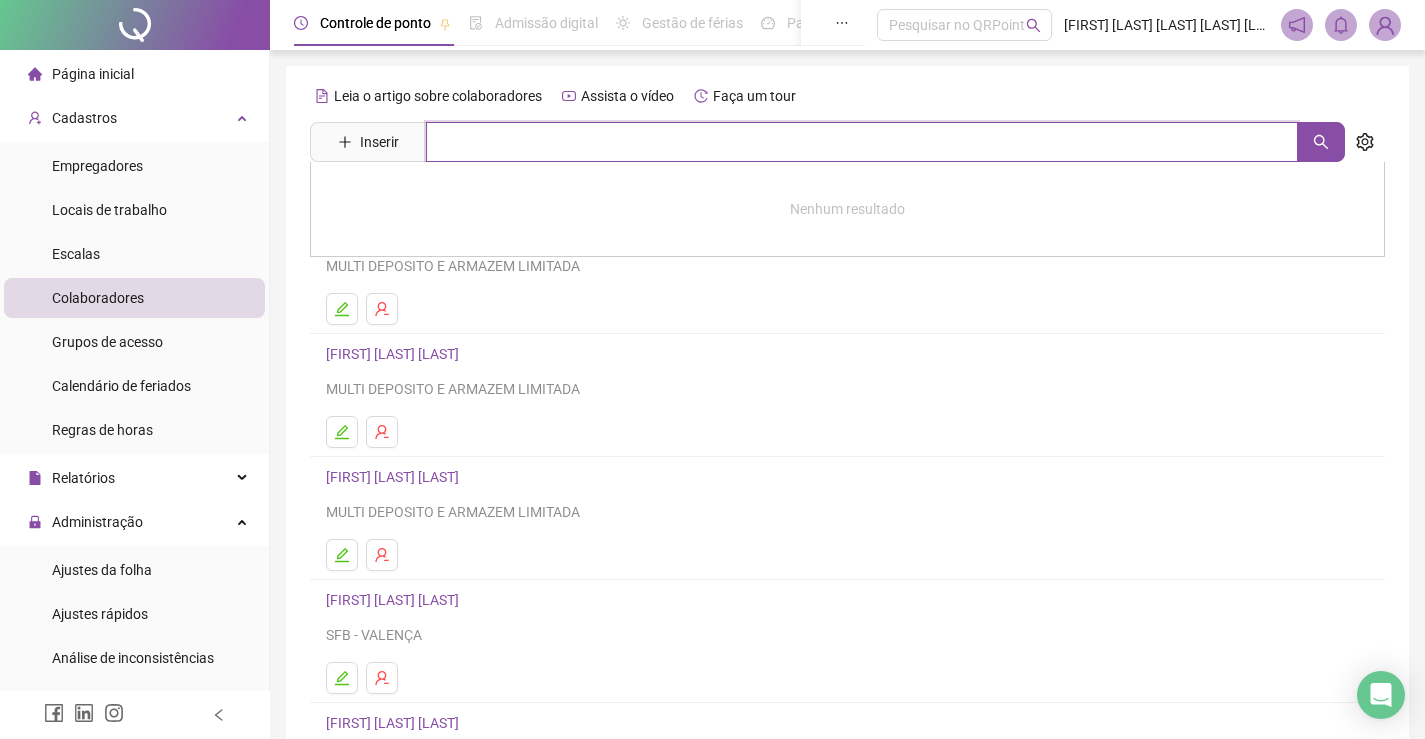 click at bounding box center (862, 142) 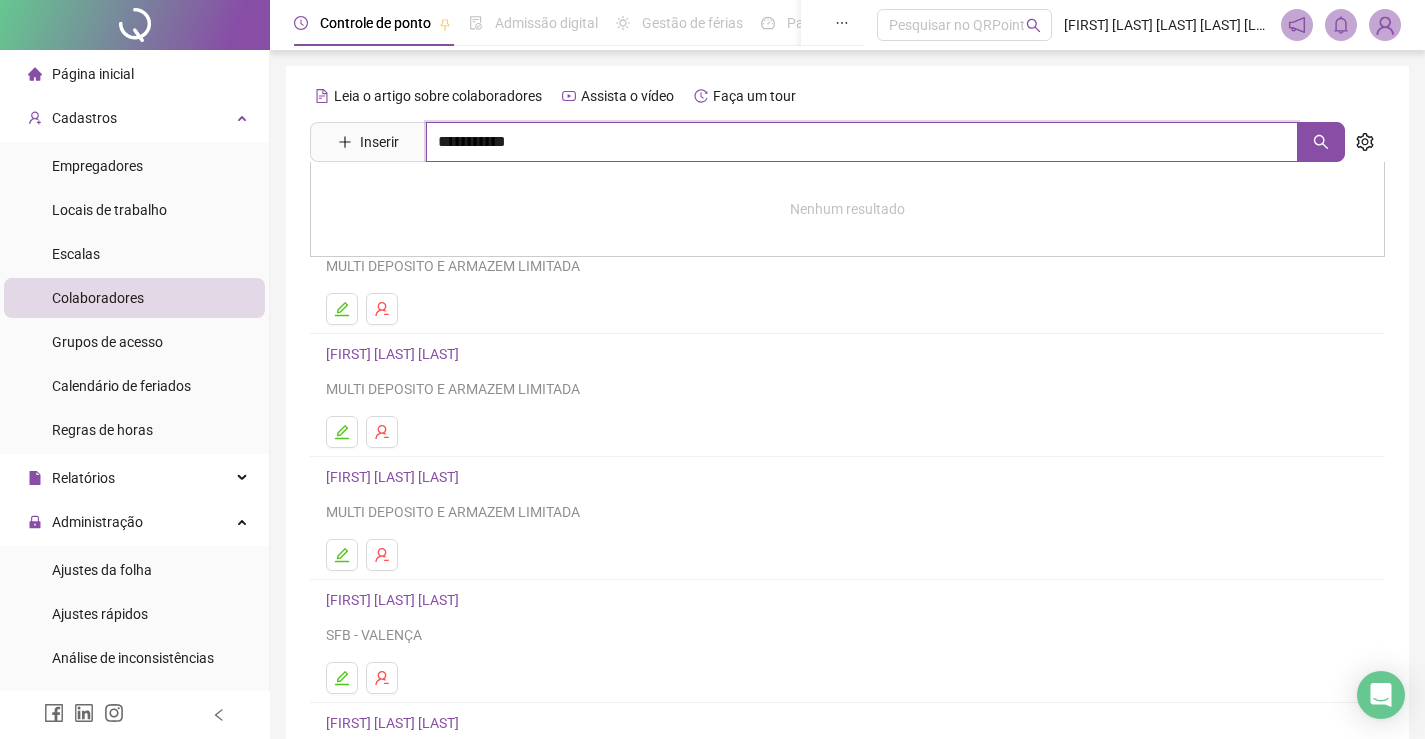 type on "**********" 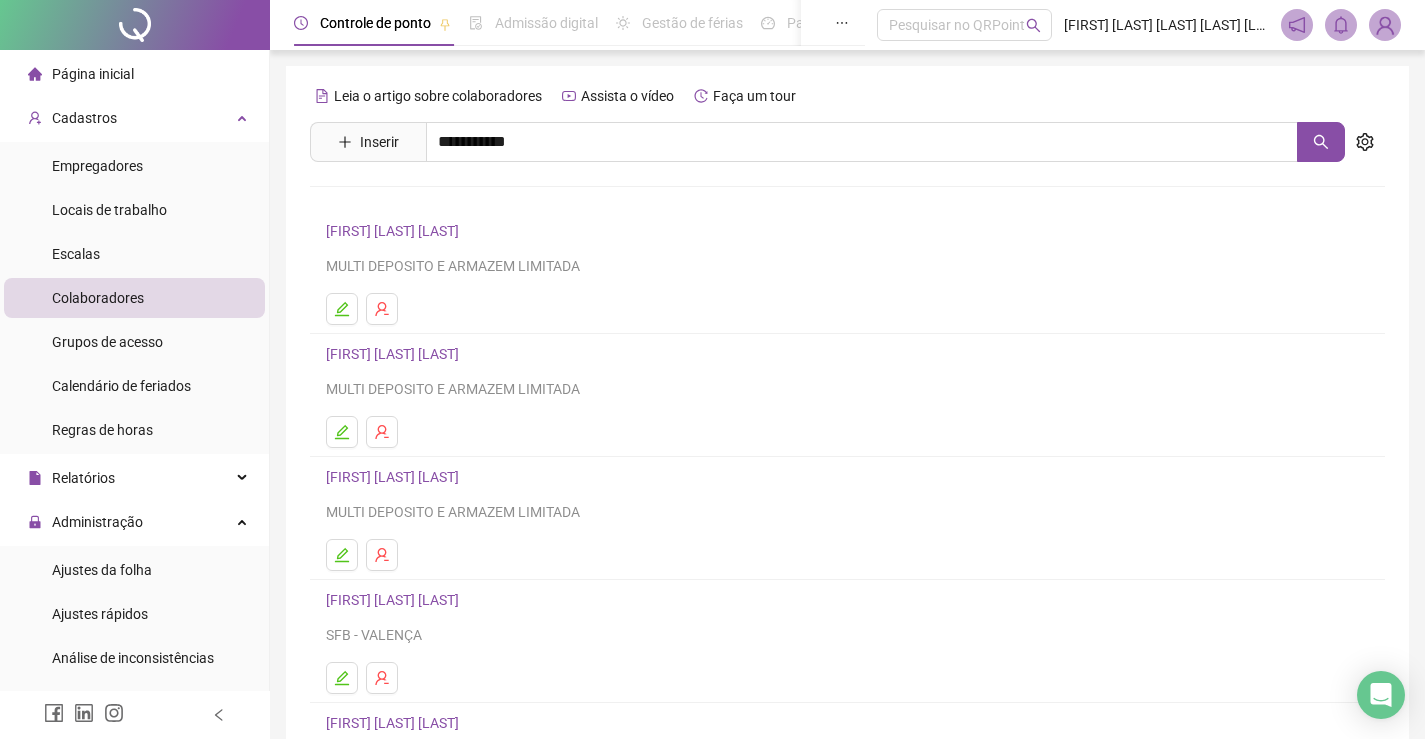 click on "[FIRST] [LAST] [LAST]" at bounding box center [413, 201] 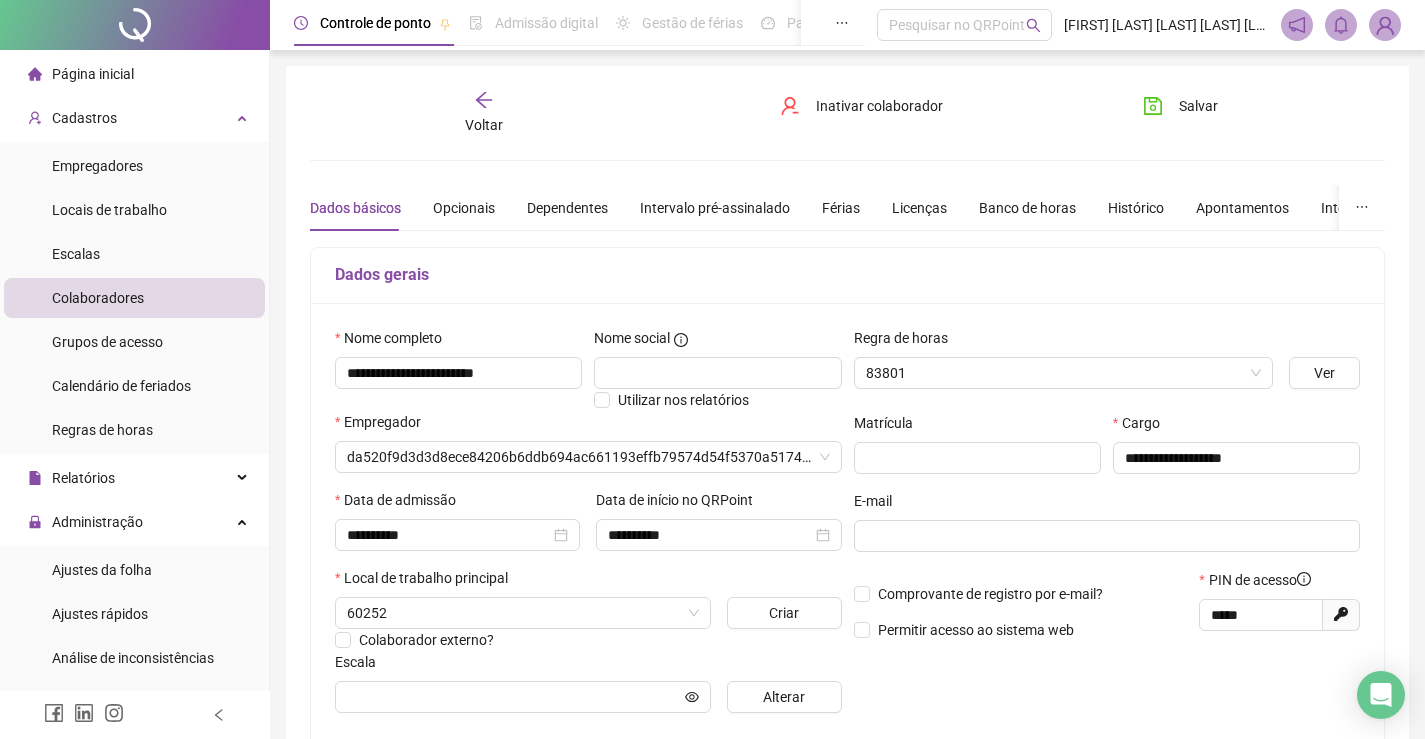 type on "*****" 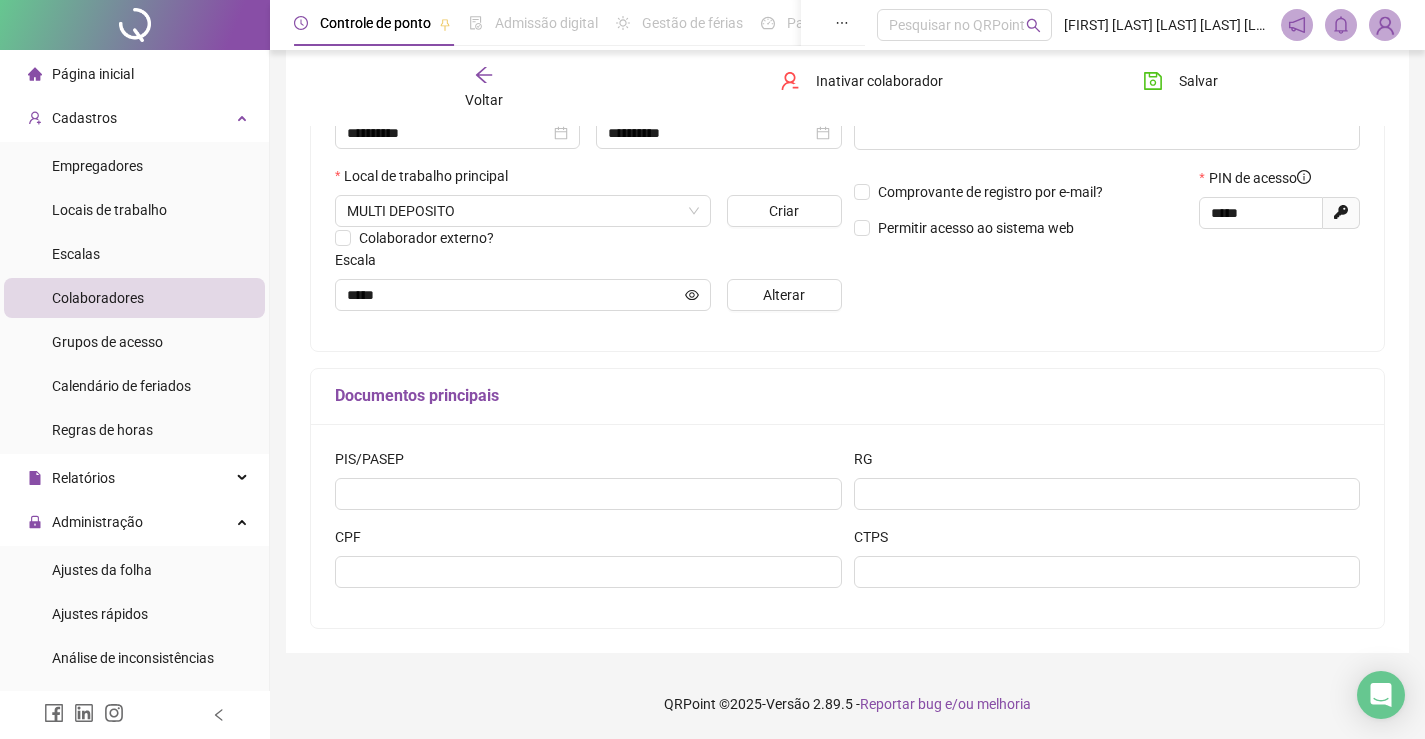 scroll, scrollTop: 0, scrollLeft: 0, axis: both 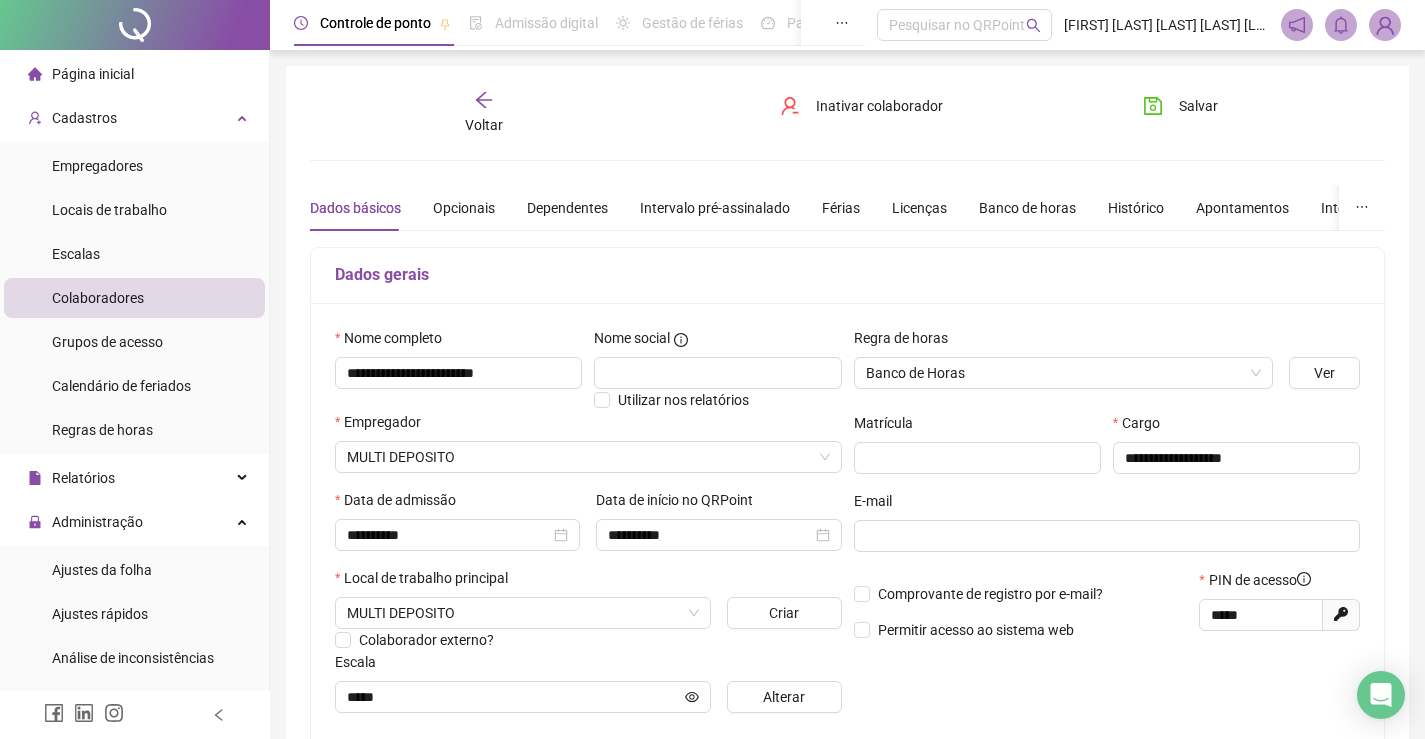 click 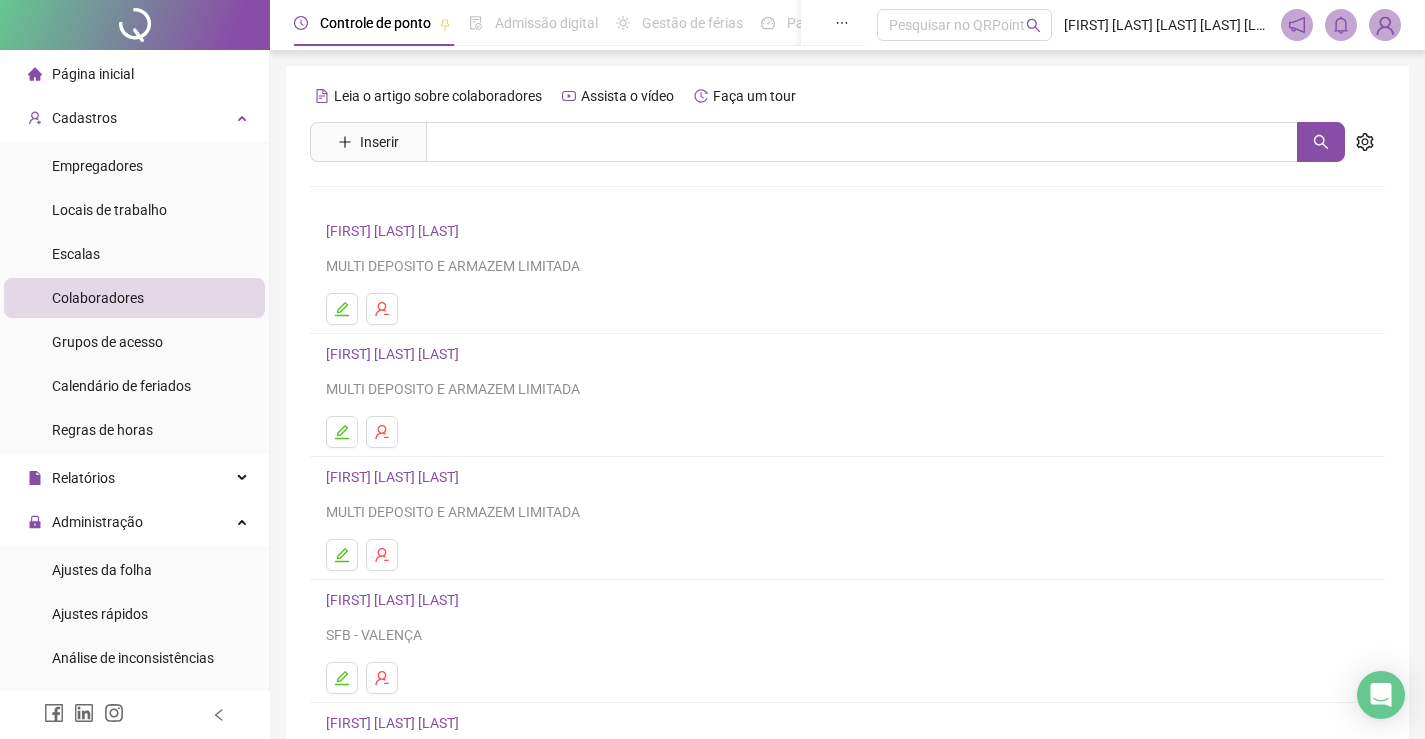 scroll, scrollTop: 100, scrollLeft: 0, axis: vertical 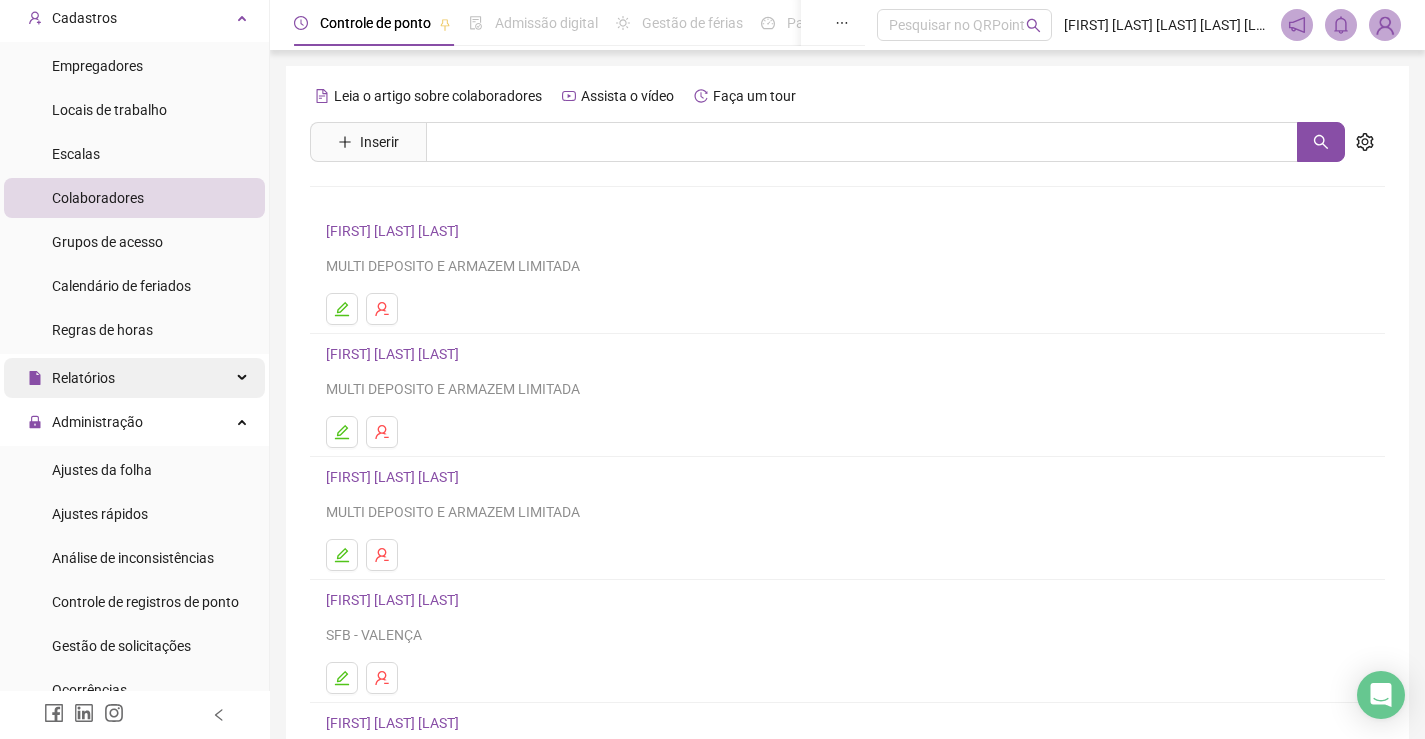 click on "Relatórios" at bounding box center (134, 378) 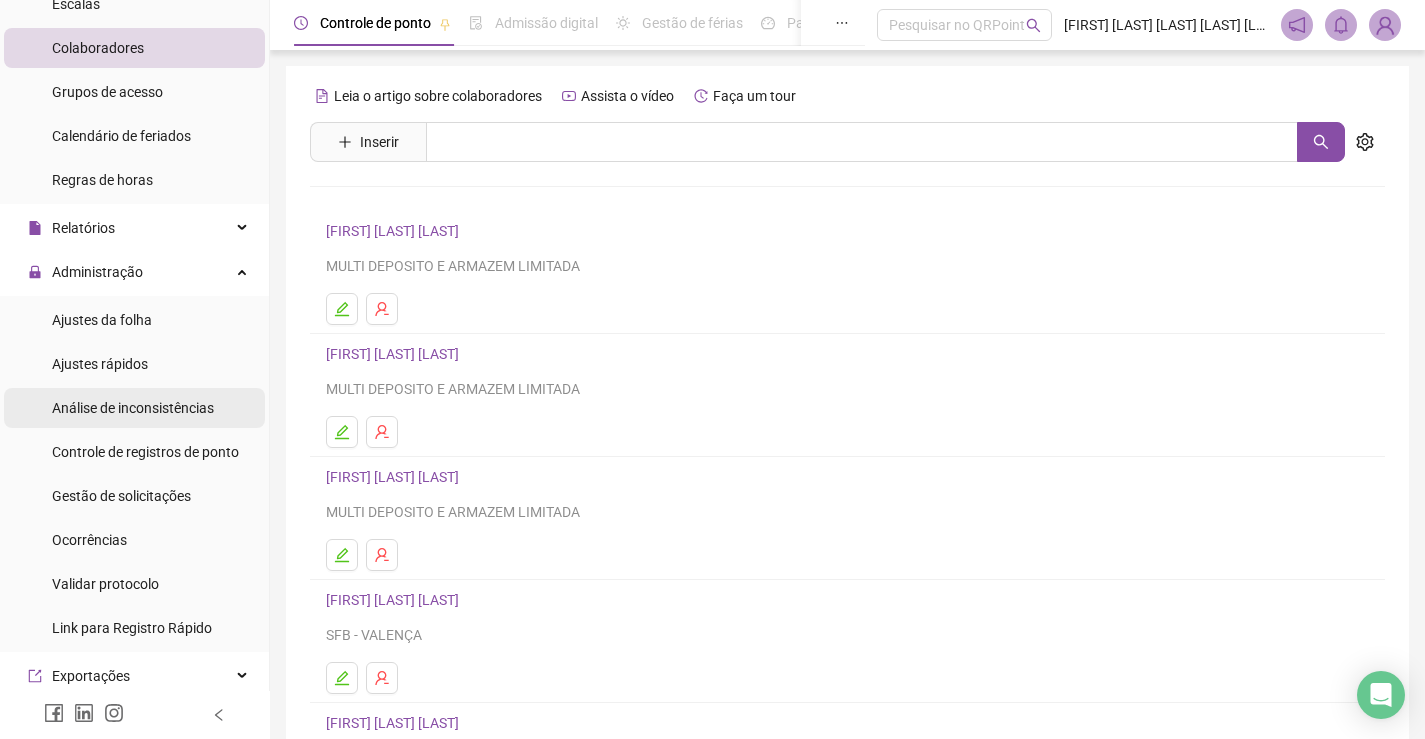 scroll, scrollTop: 300, scrollLeft: 0, axis: vertical 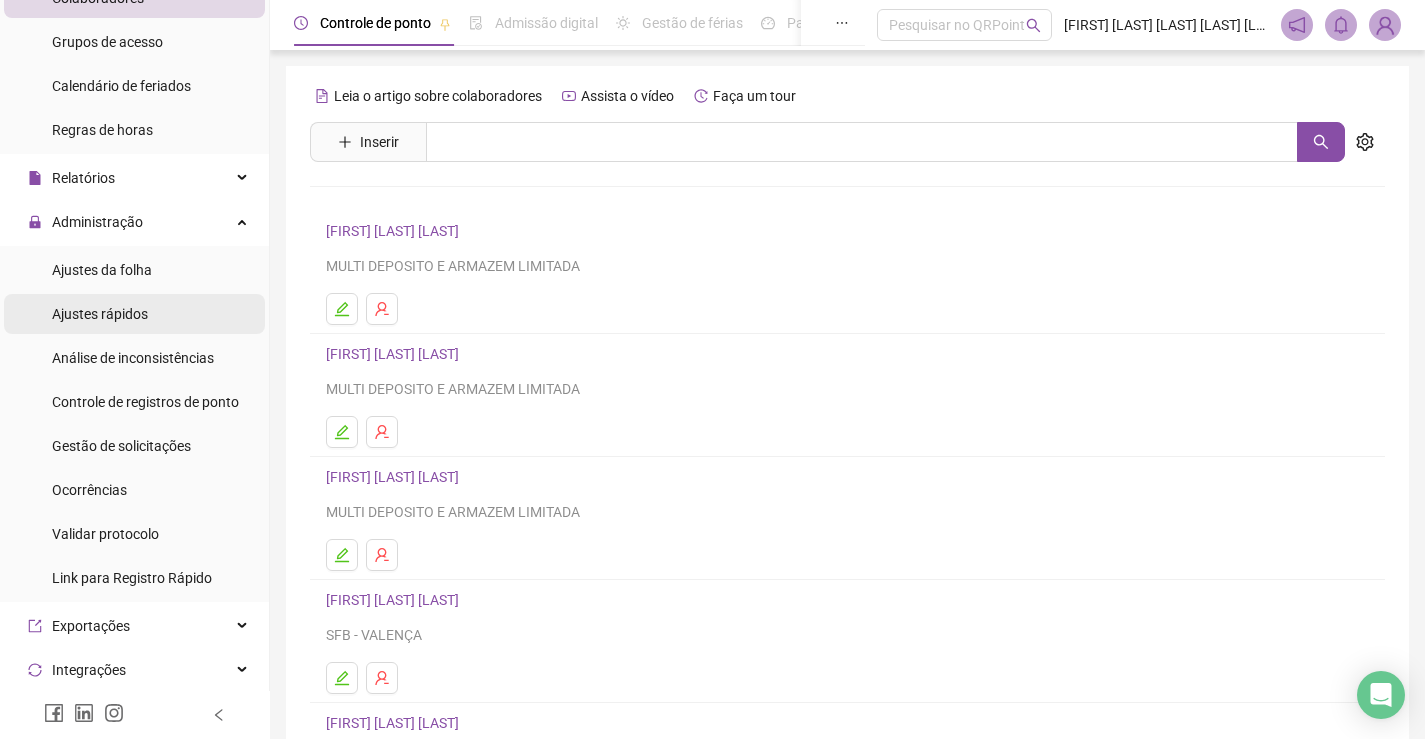 click on "Ajustes rápidos" at bounding box center (100, 314) 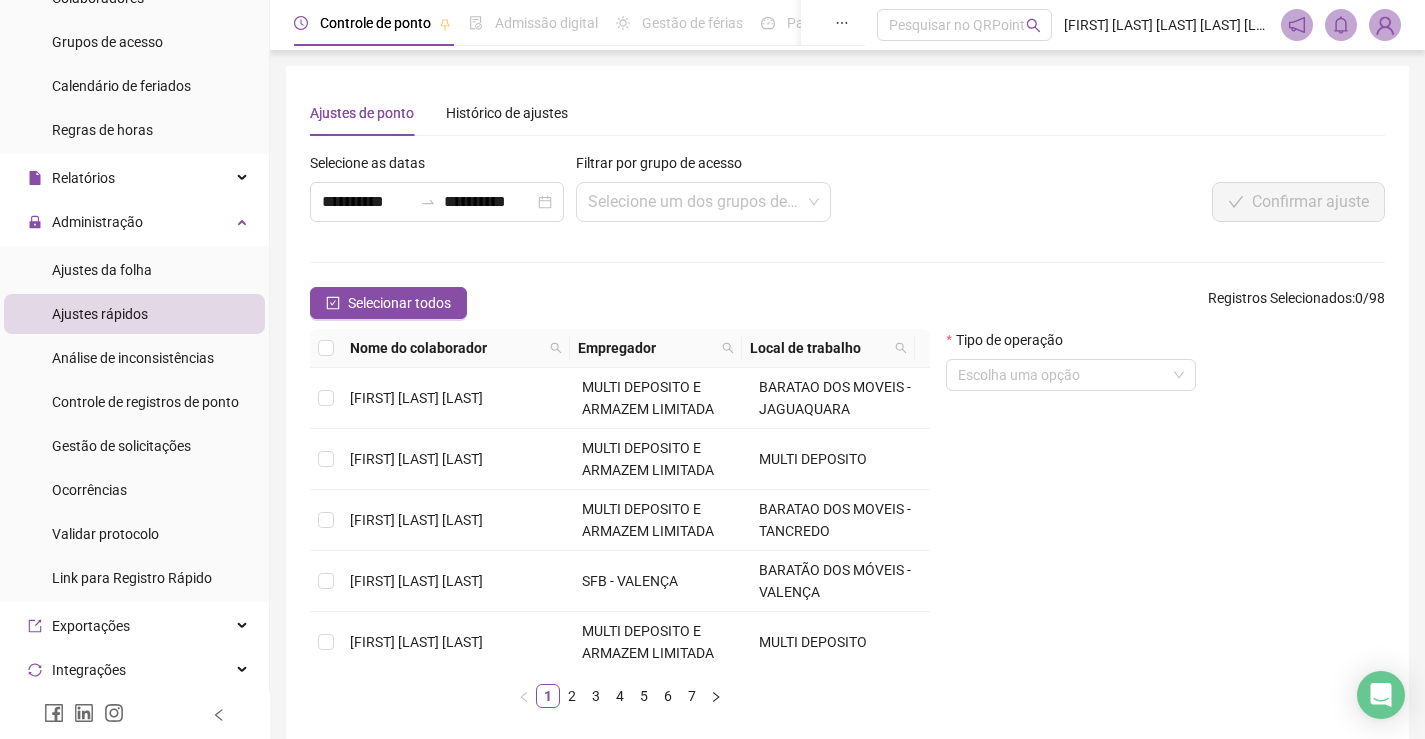 click on "Filtrar por grupo de acesso" at bounding box center [703, 167] 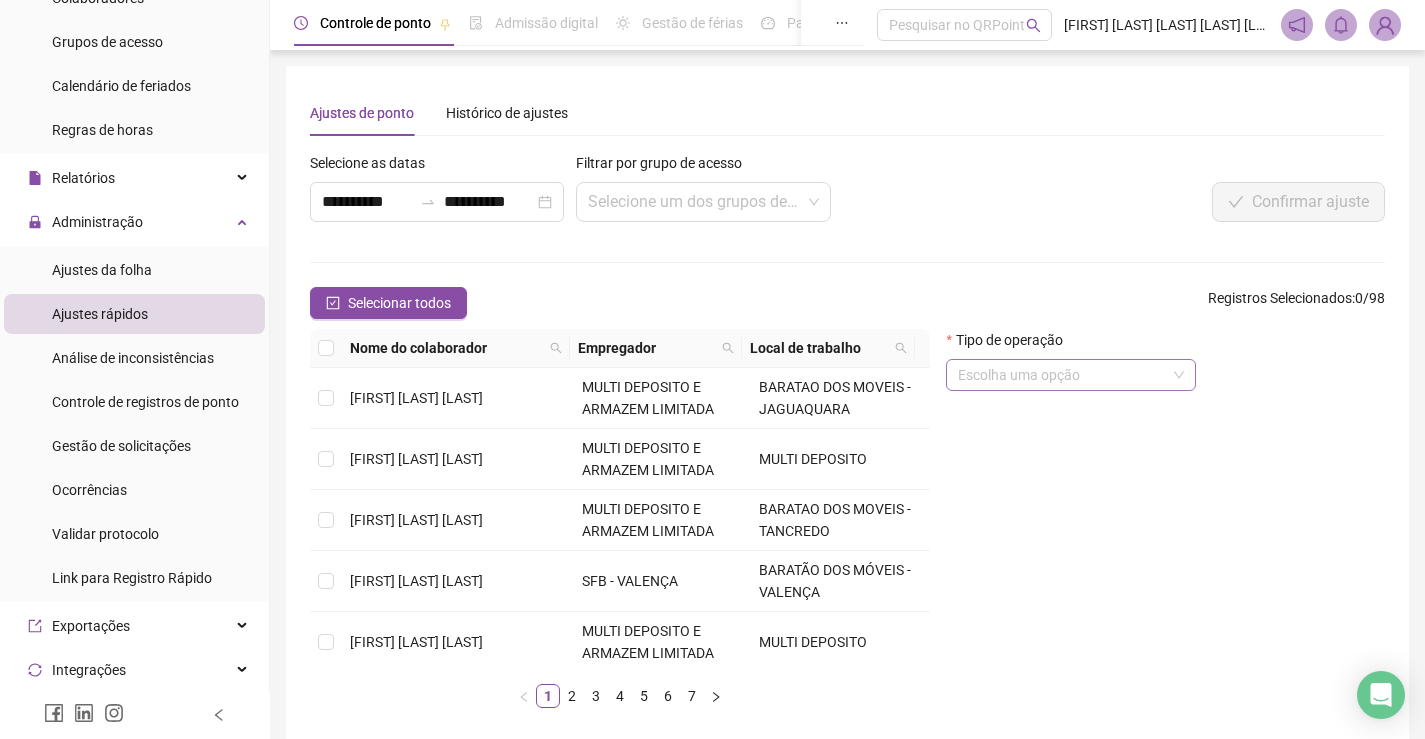 click at bounding box center (1062, 375) 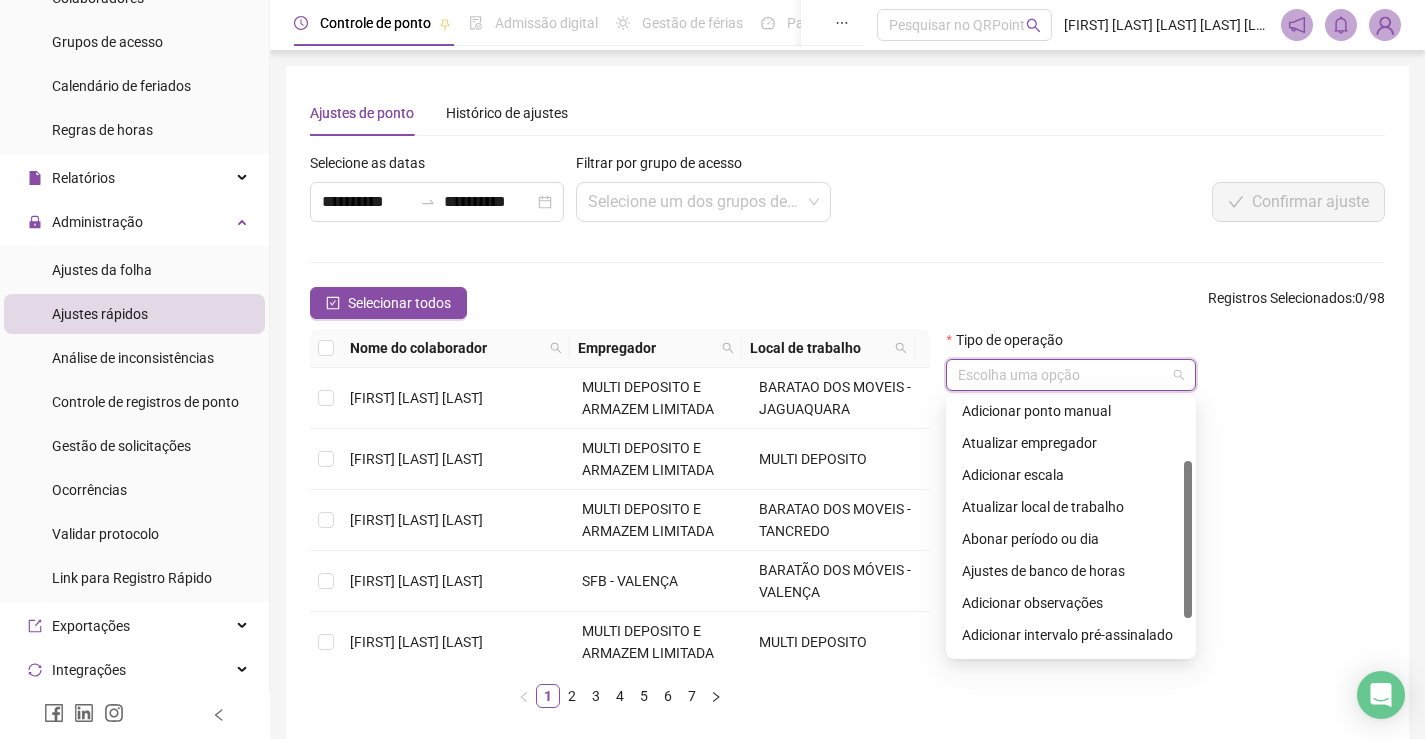 scroll, scrollTop: 160, scrollLeft: 0, axis: vertical 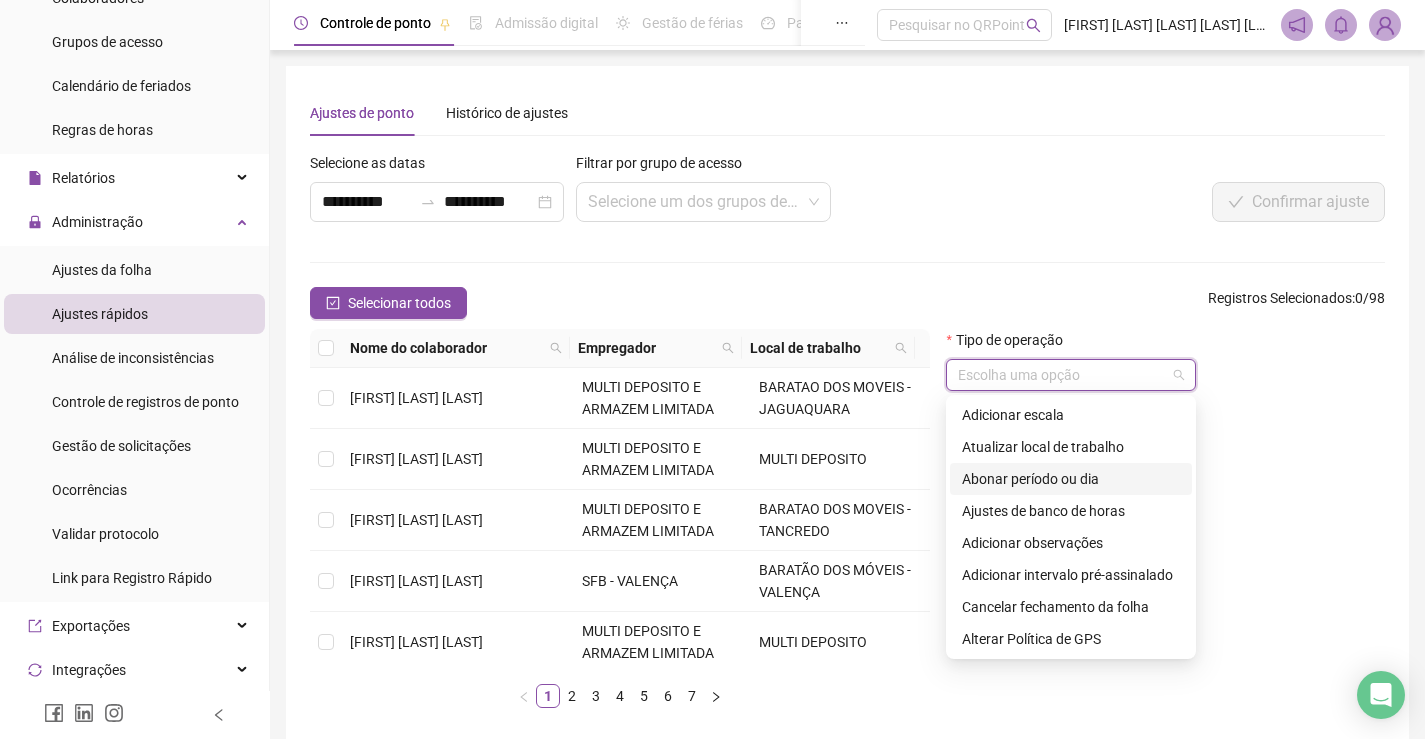click on "Abonar período ou dia" at bounding box center [1071, 479] 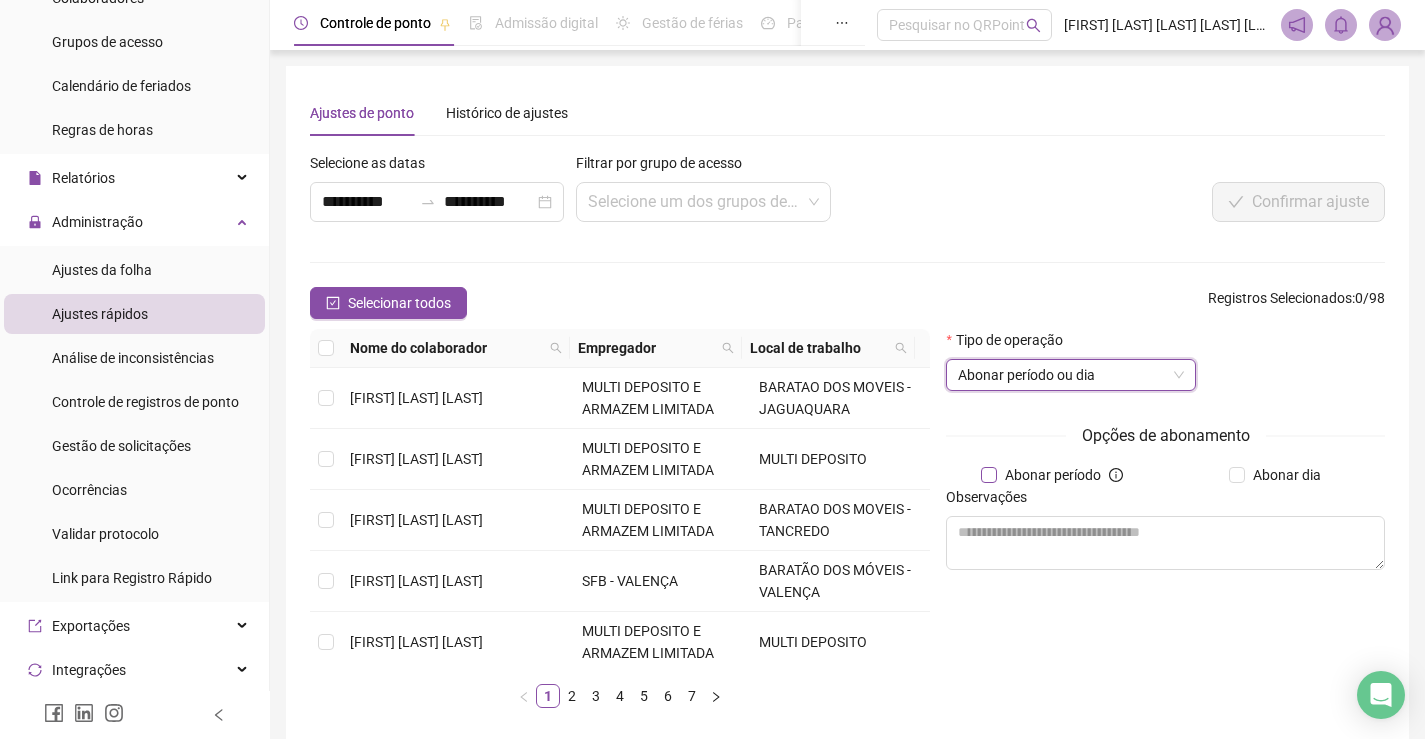click on "Abonar período" at bounding box center (1053, 475) 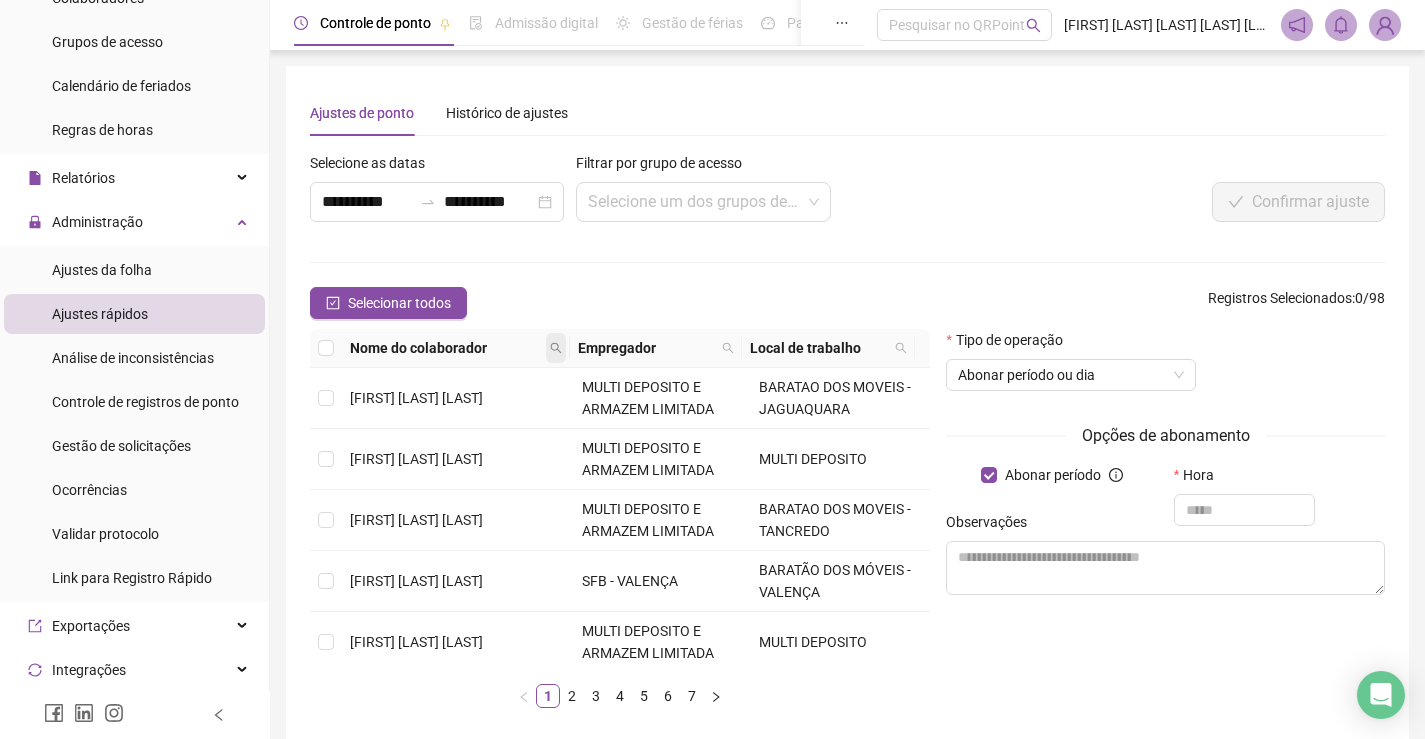 click 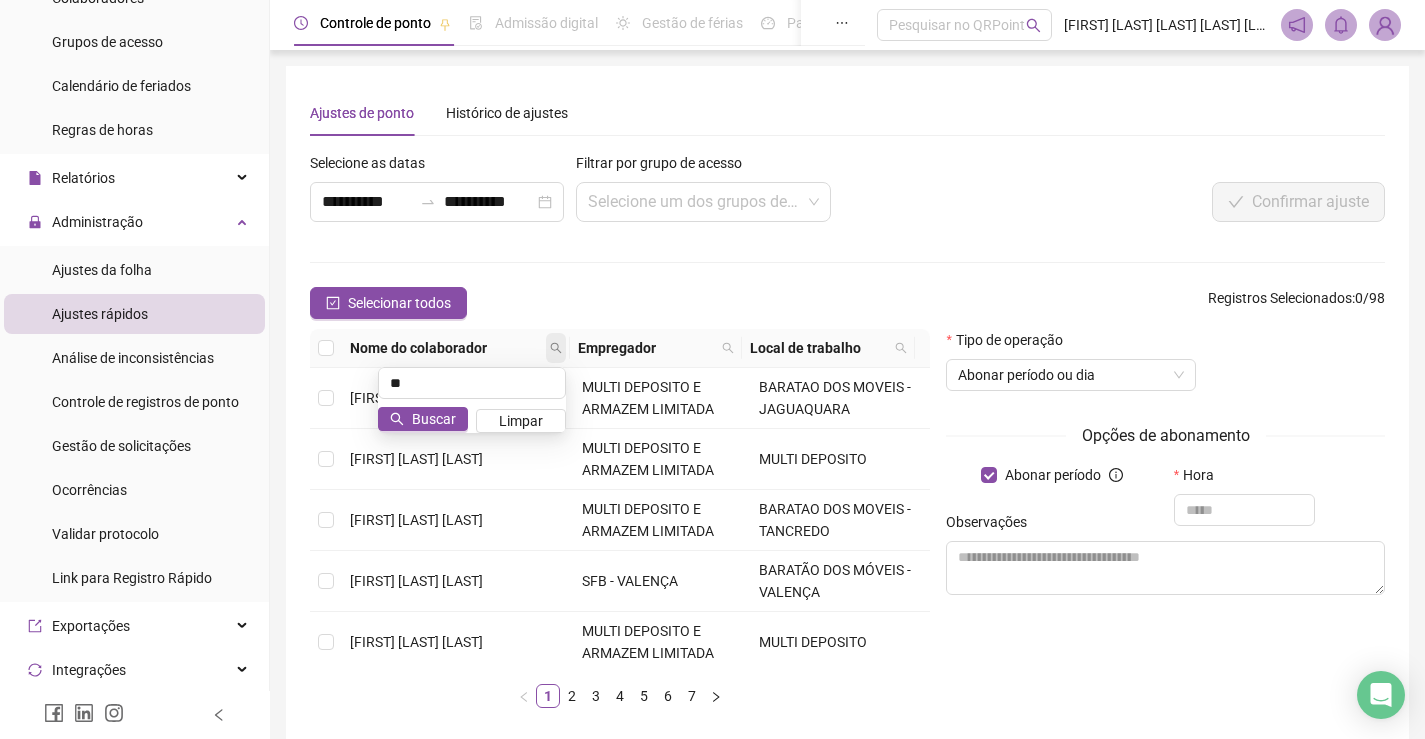 type on "*" 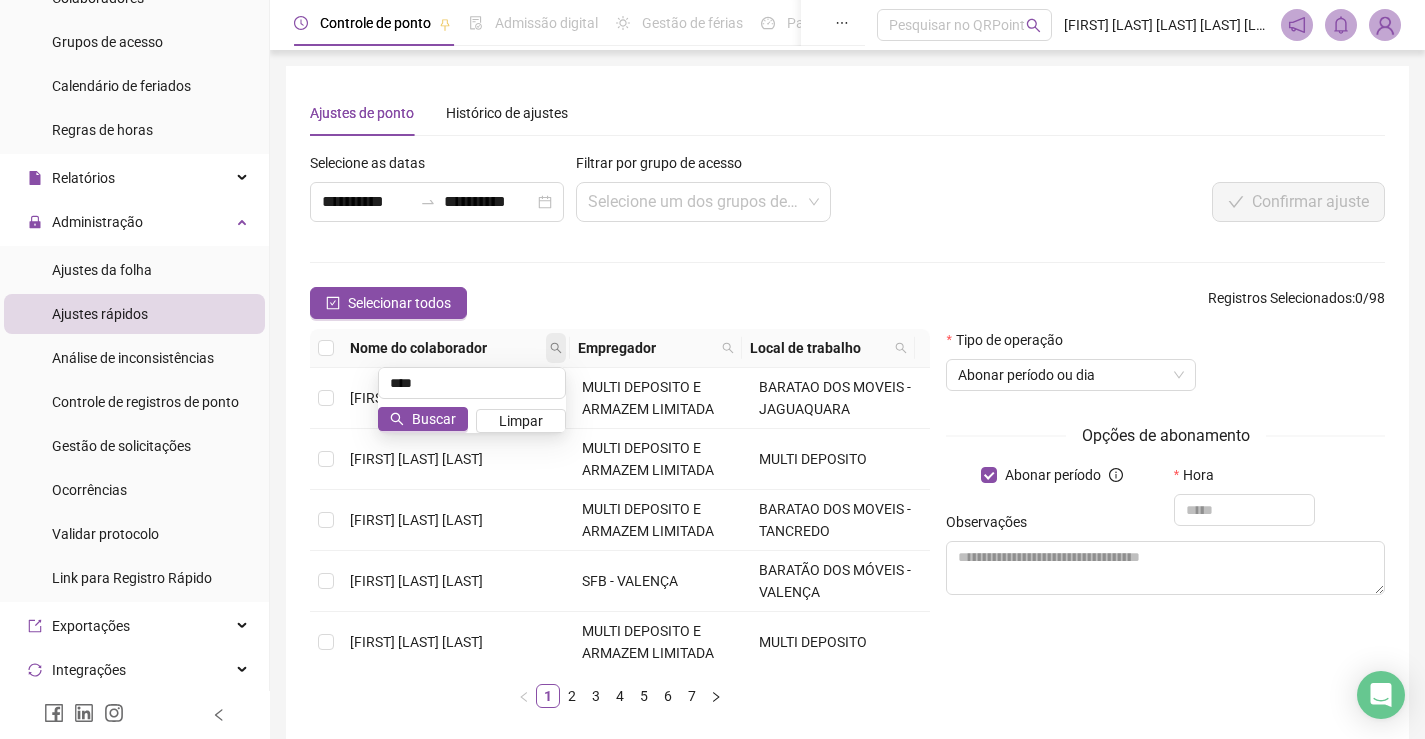 type on "****" 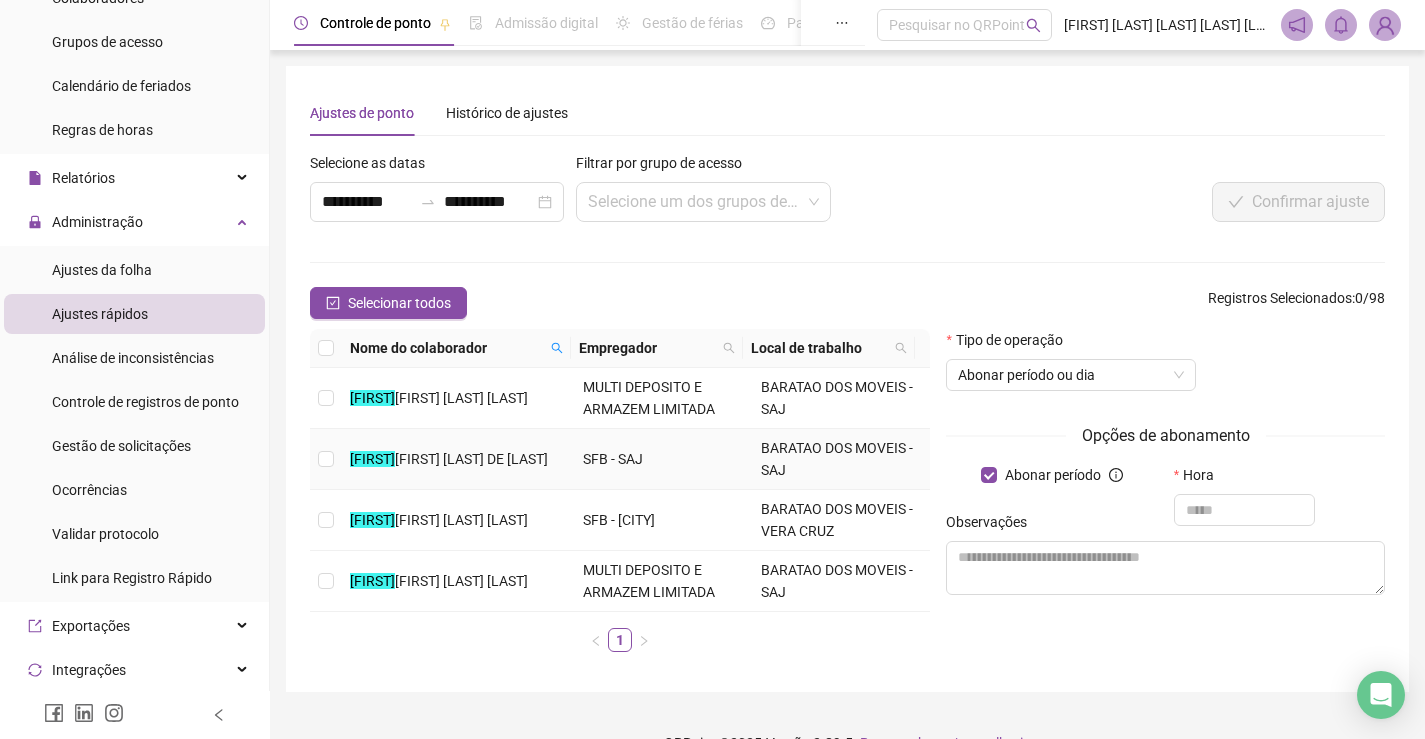 click at bounding box center [326, 459] 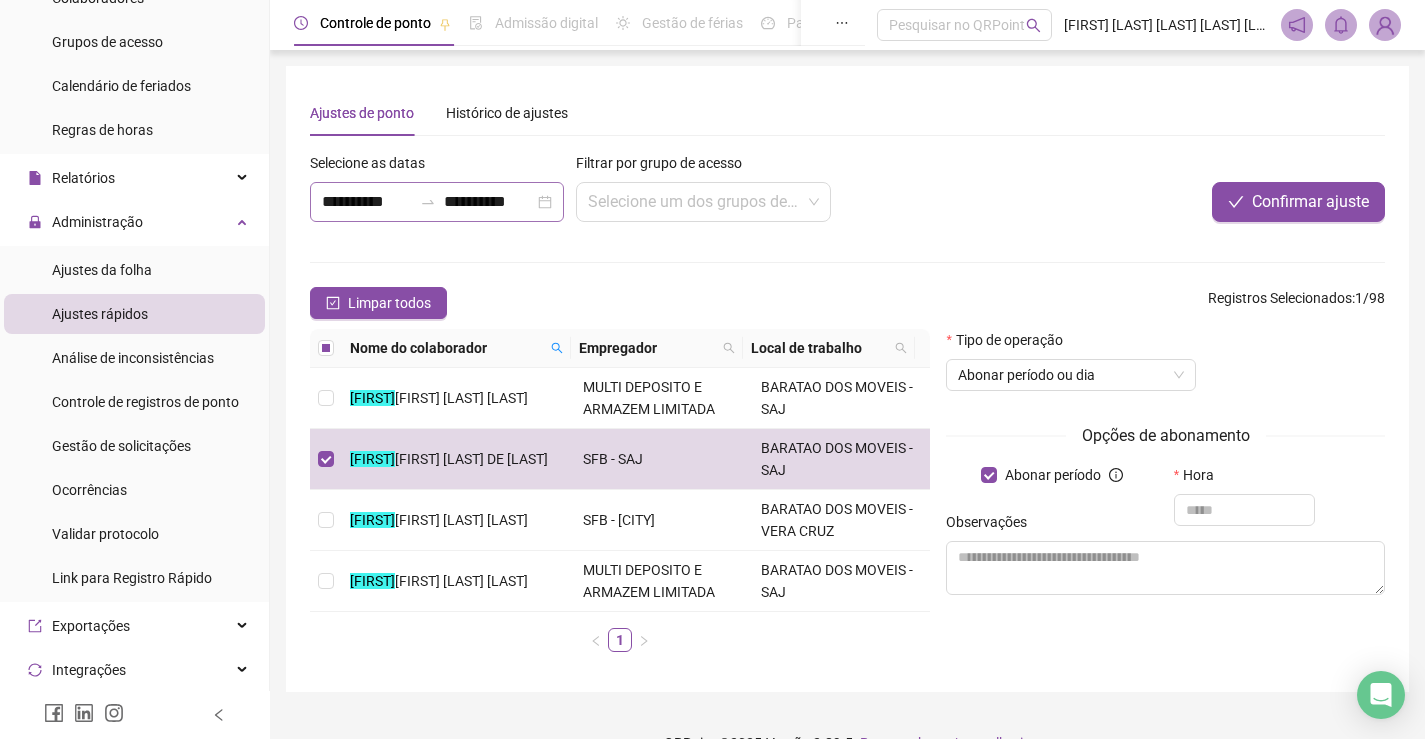 click on "**********" at bounding box center [437, 202] 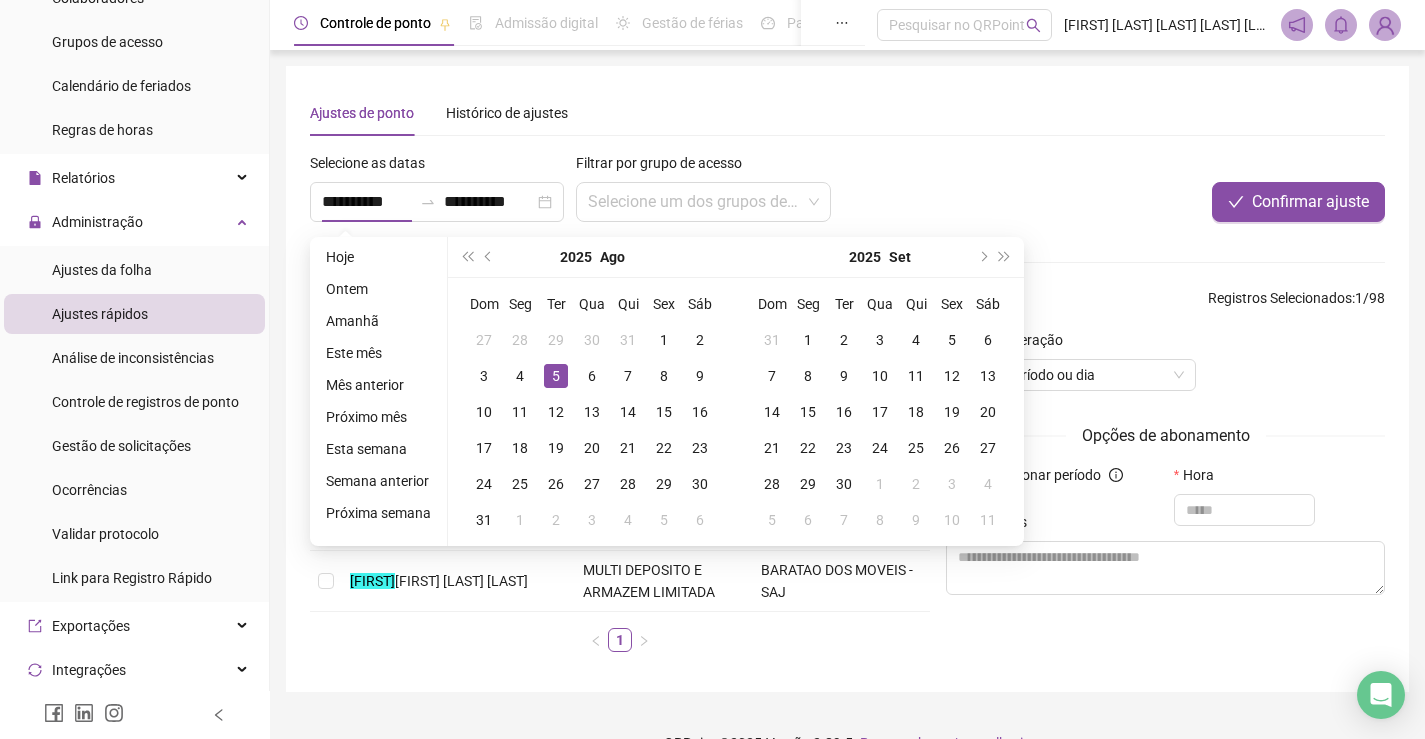 click on "**********" at bounding box center (623, 195) 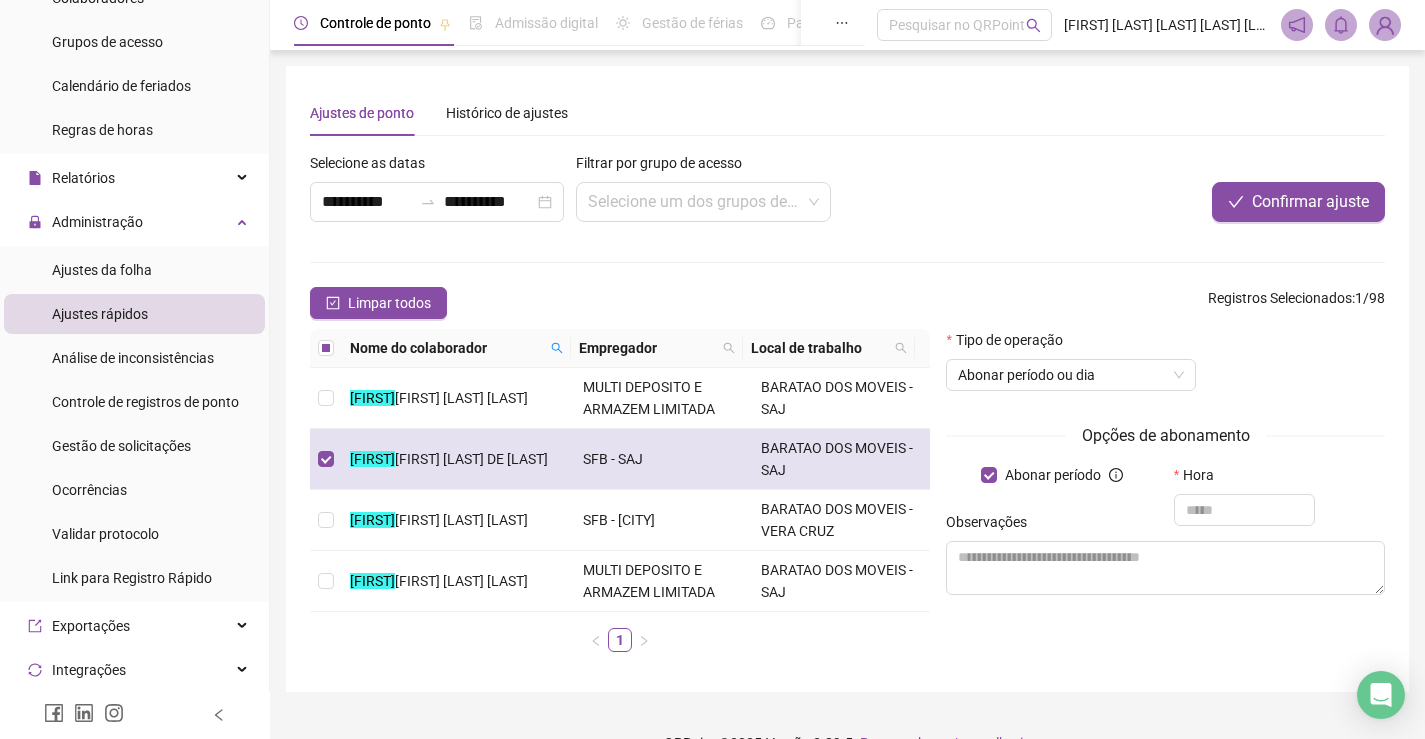 click at bounding box center (326, 459) 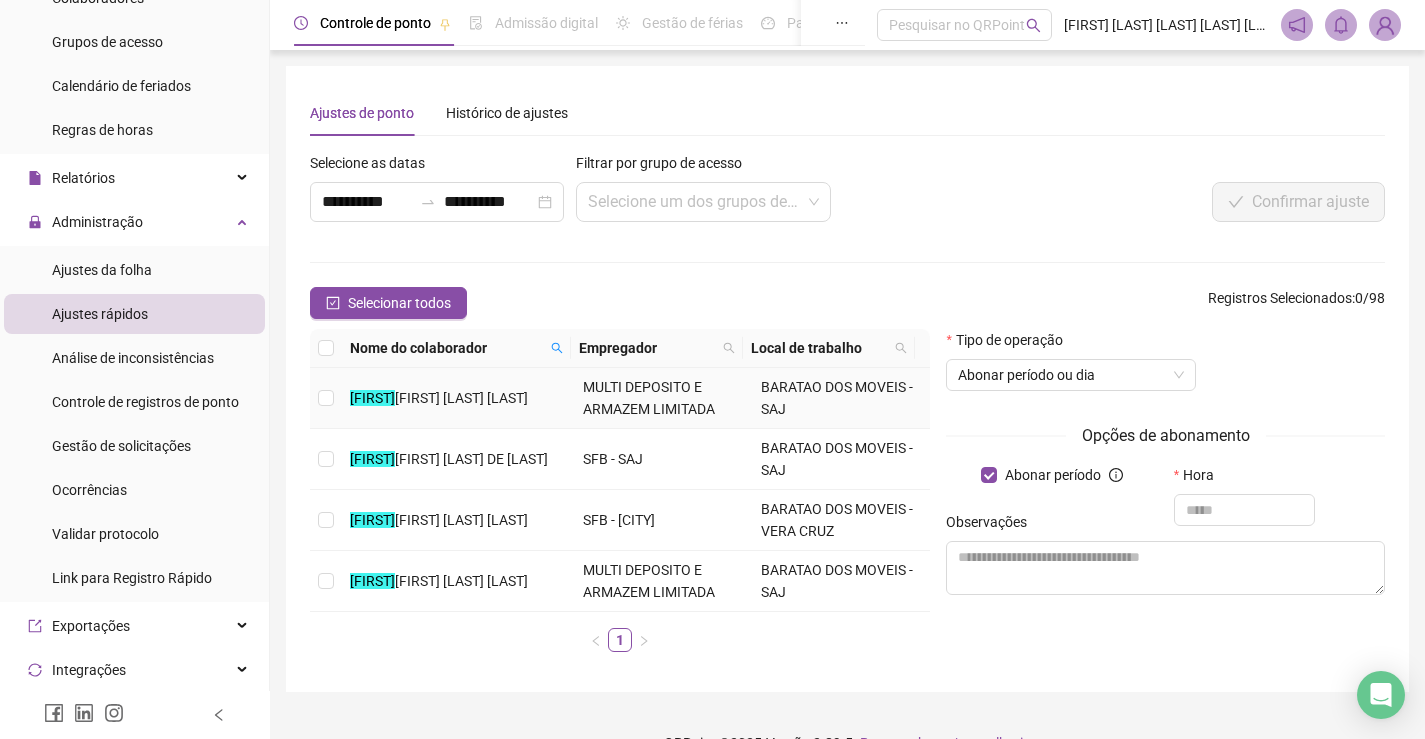 click at bounding box center (326, 398) 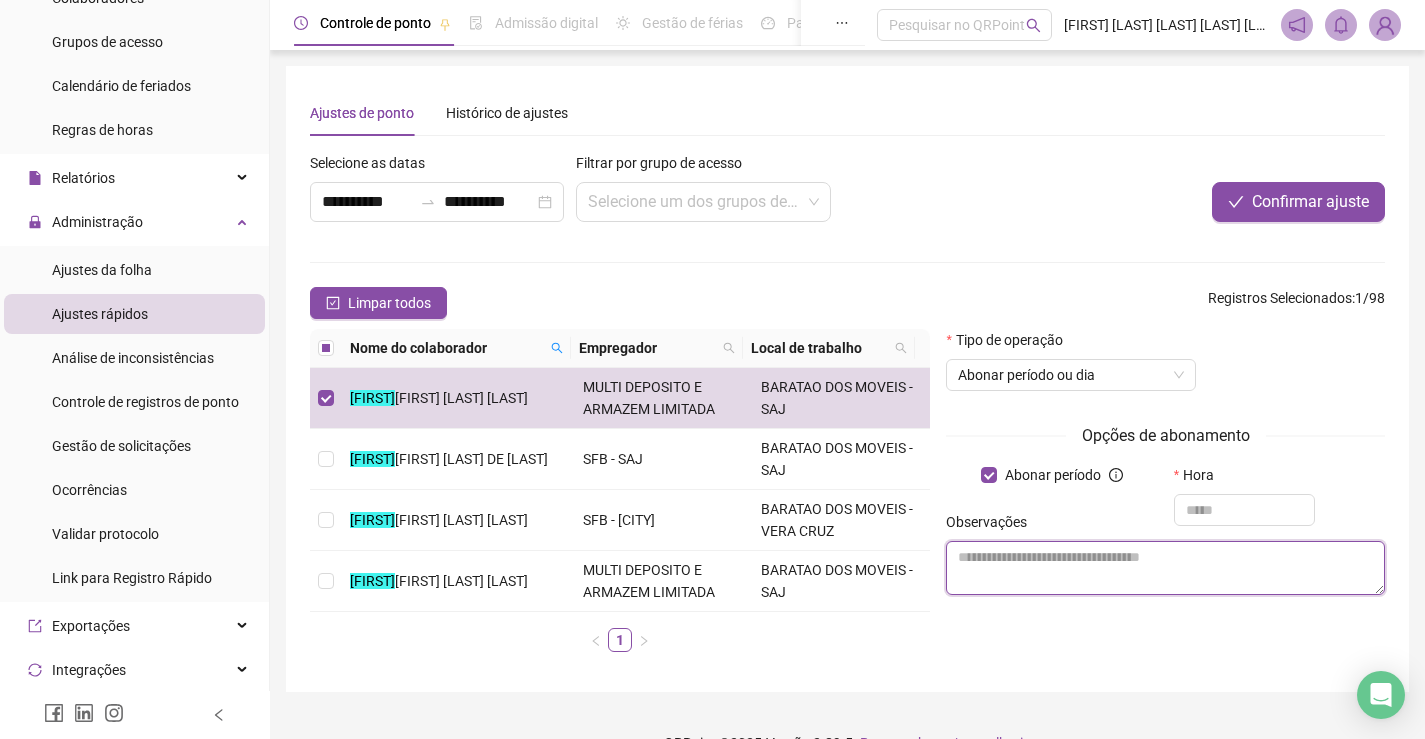 click at bounding box center (1165, 568) 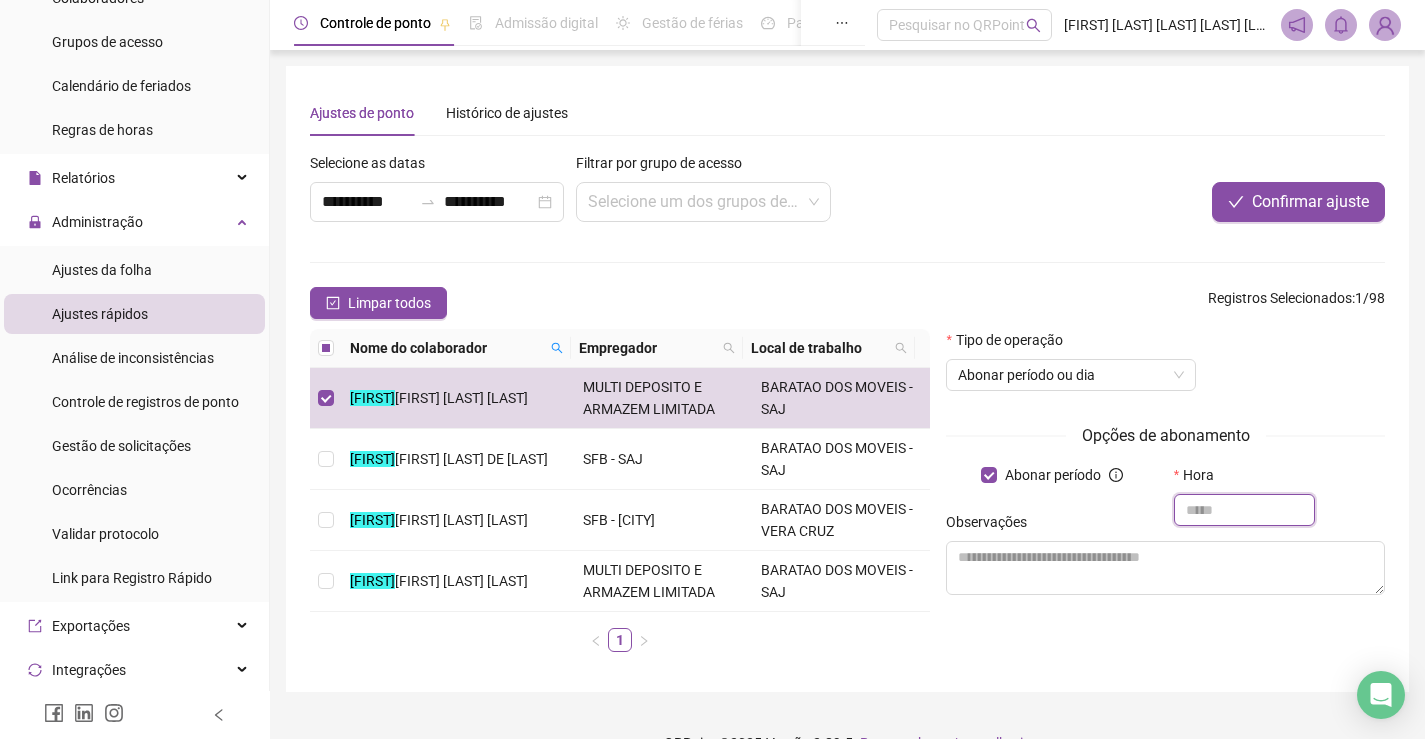 click at bounding box center (1244, 510) 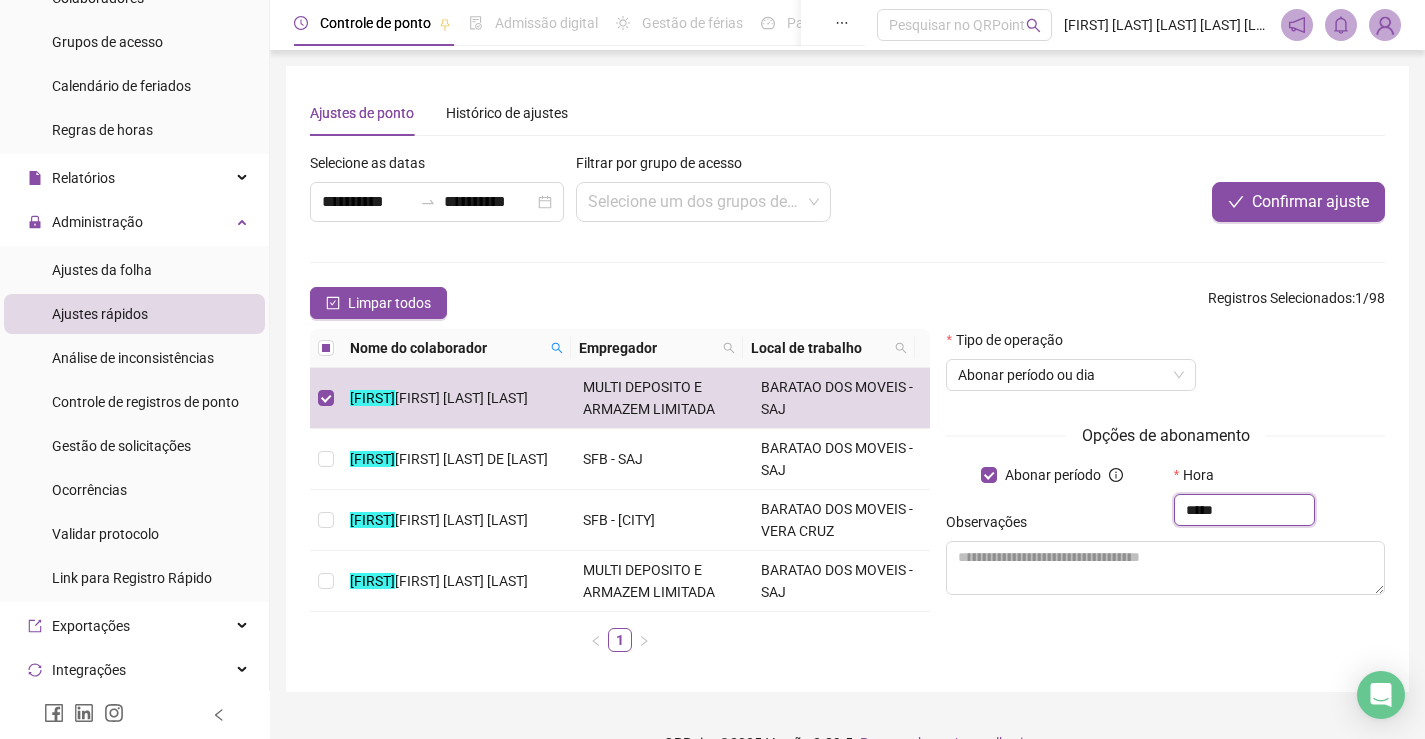 type on "*****" 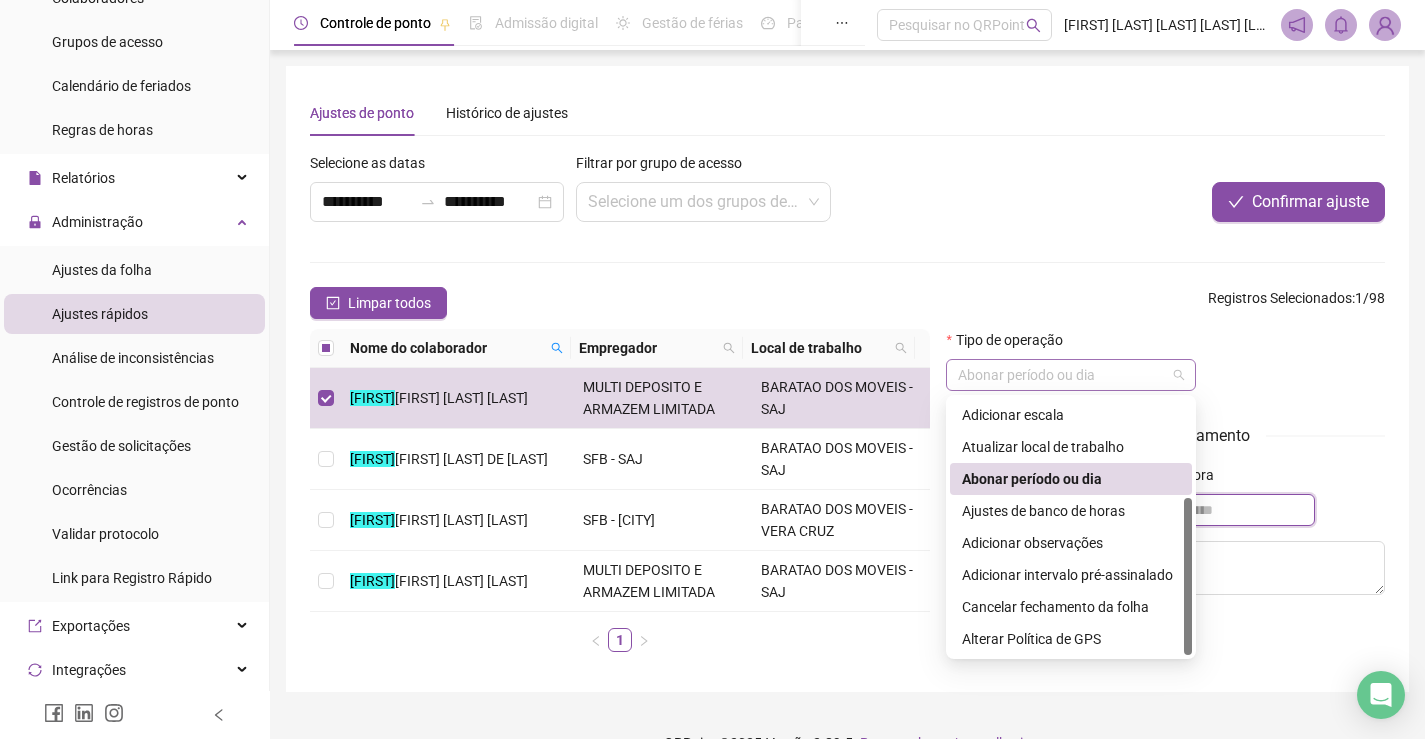 click on "Abonar período ou dia" at bounding box center (1071, 375) 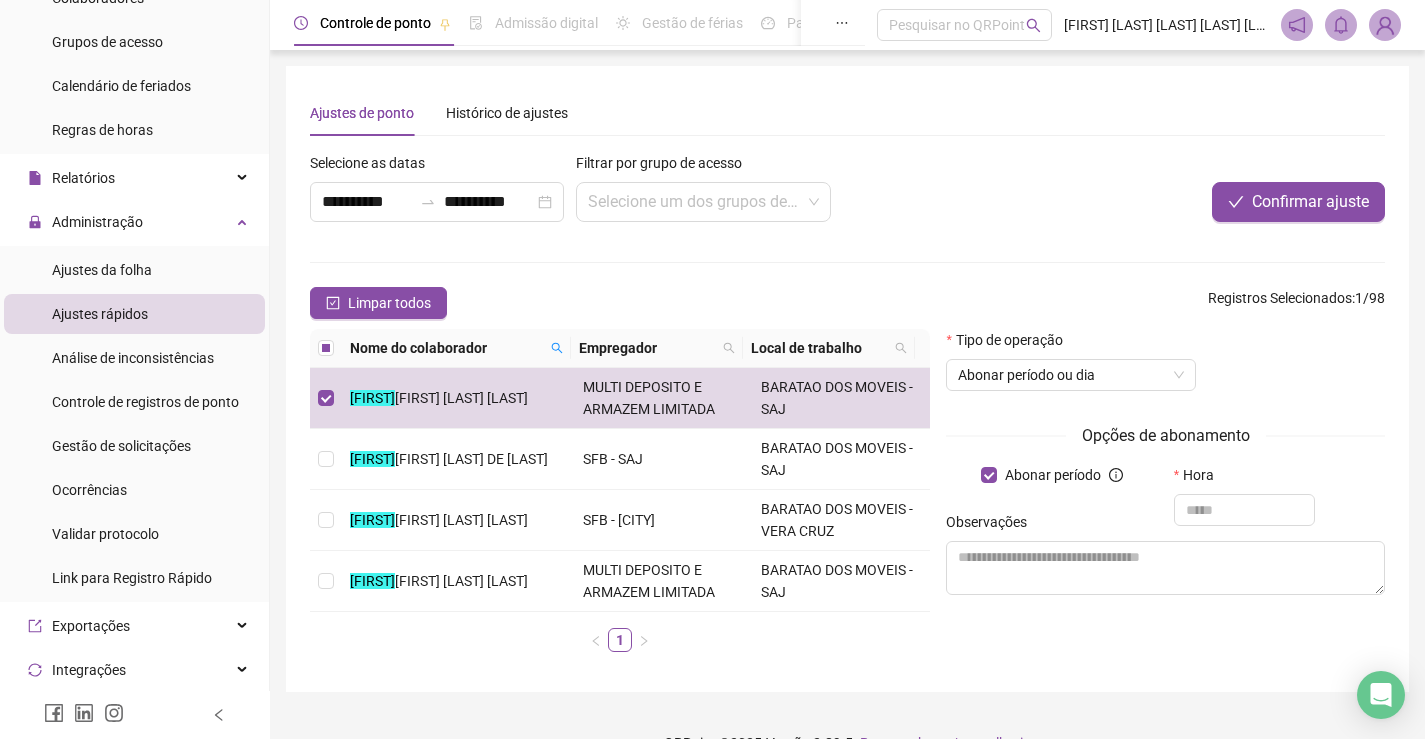 click on "Opções de abonamento" at bounding box center [1165, 435] 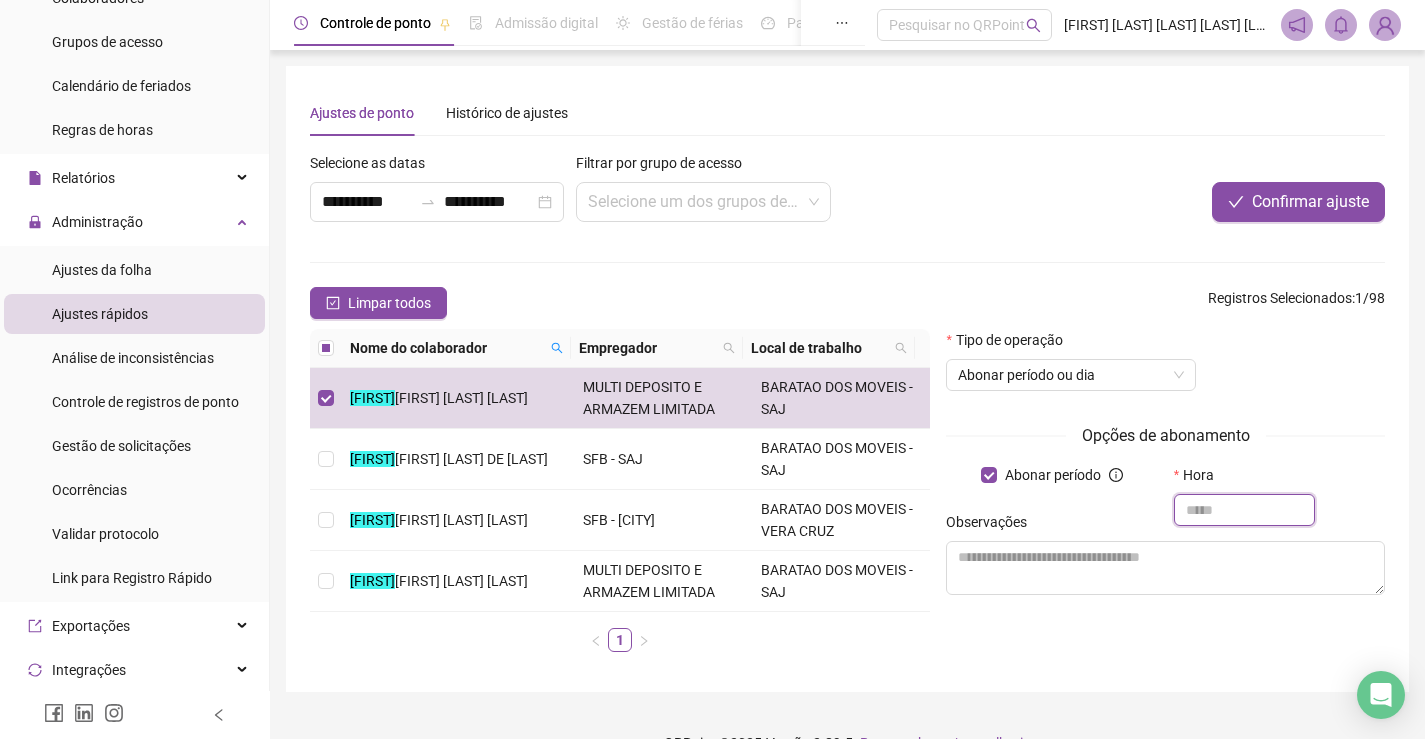 click at bounding box center [1244, 510] 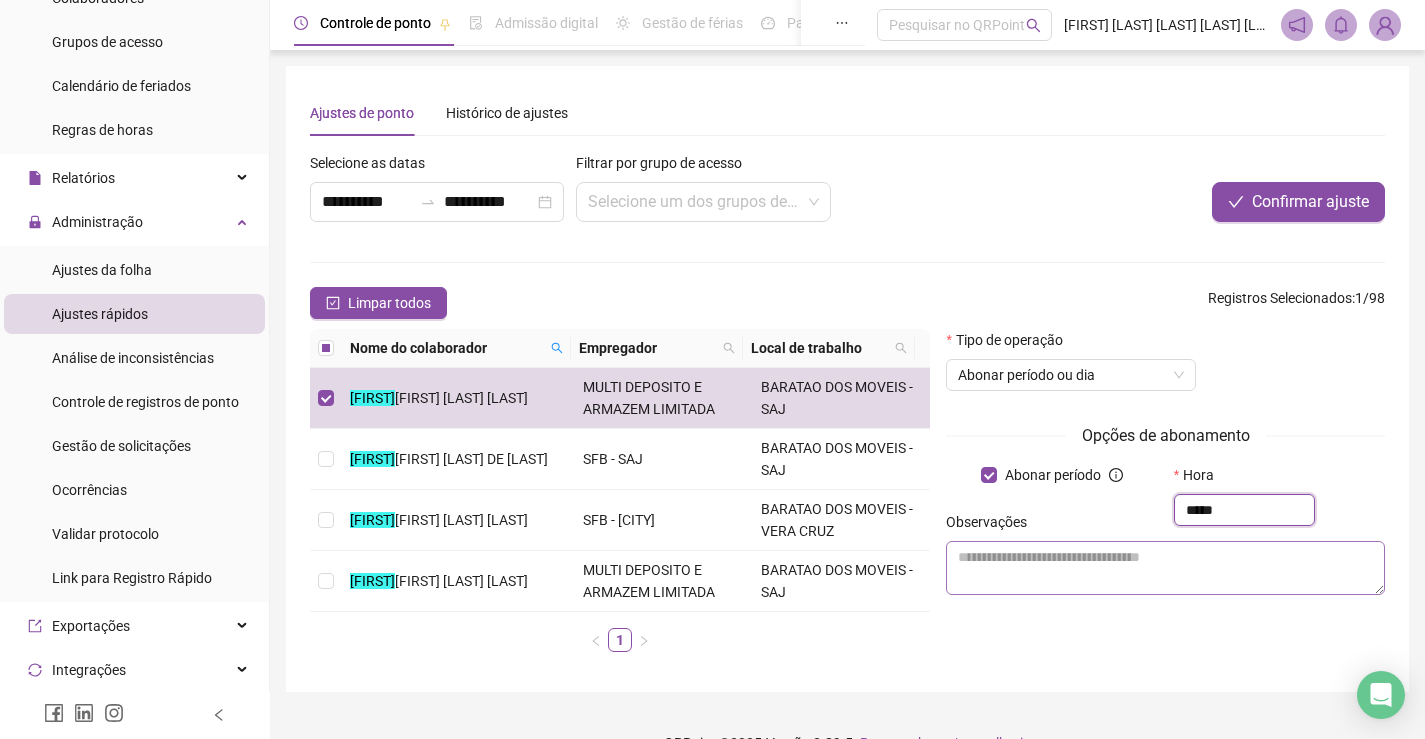 type on "*****" 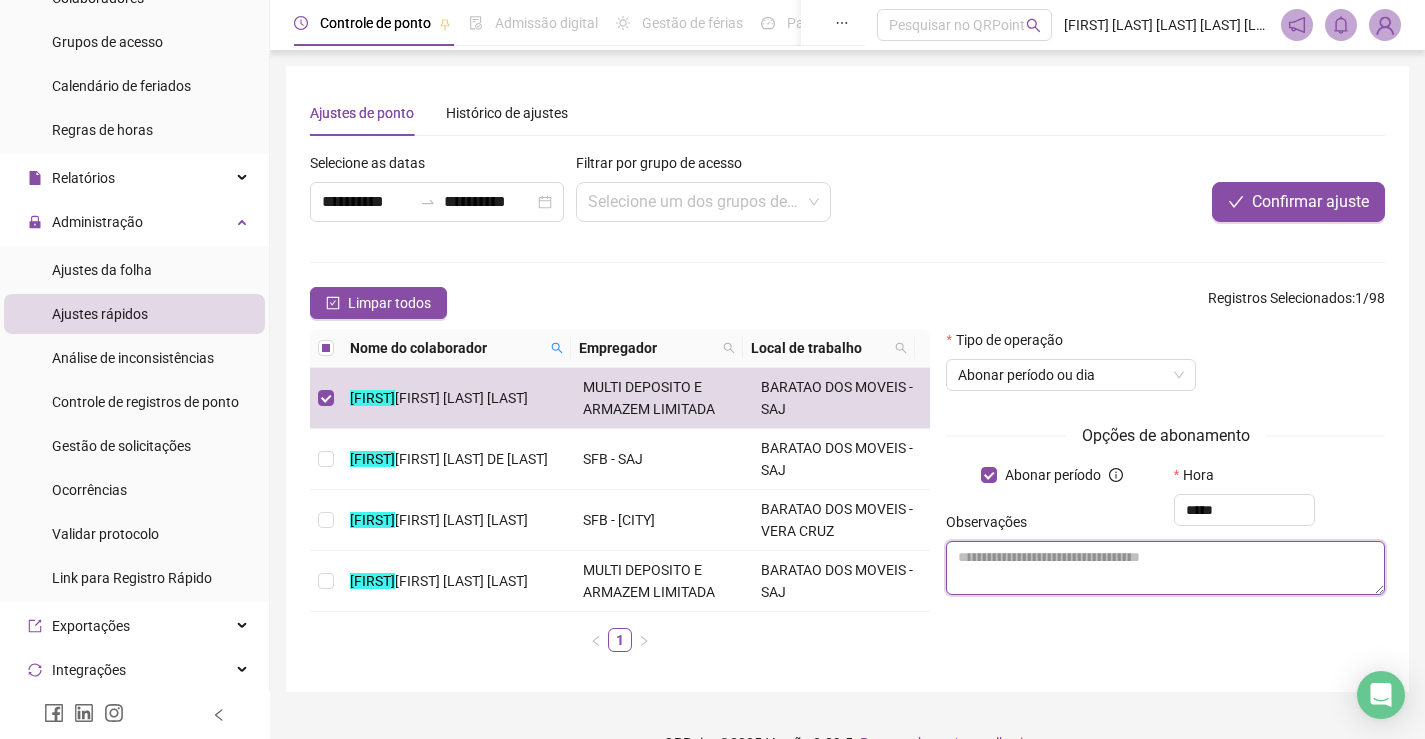 click at bounding box center [1165, 568] 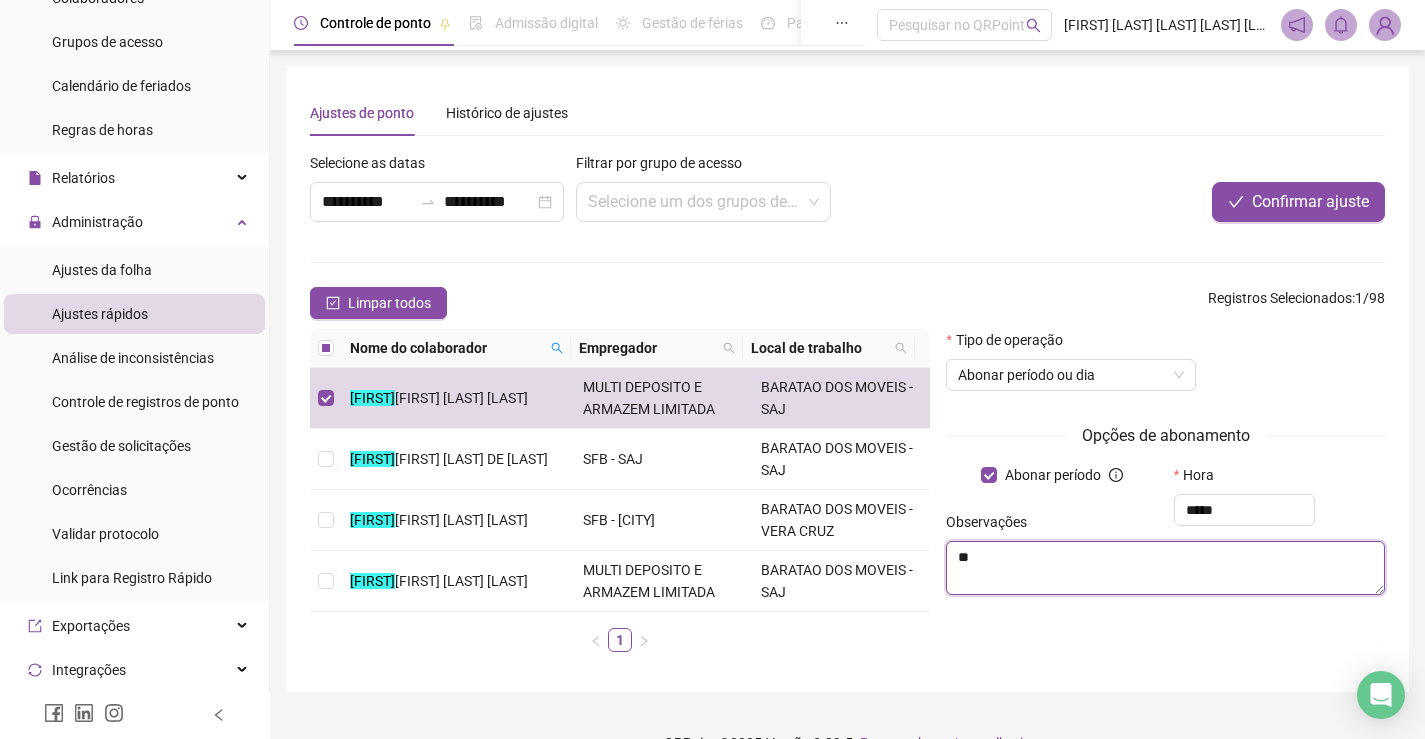 type on "*" 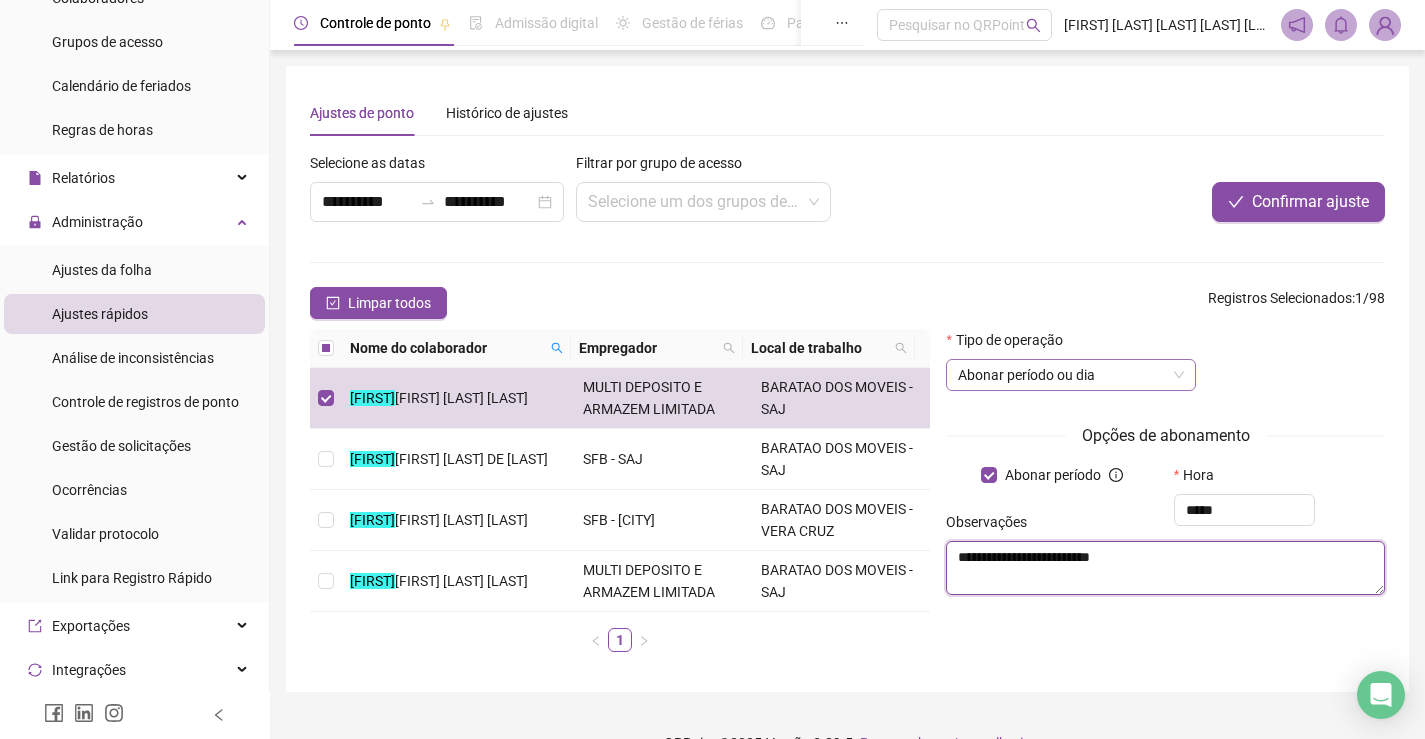 type on "**********" 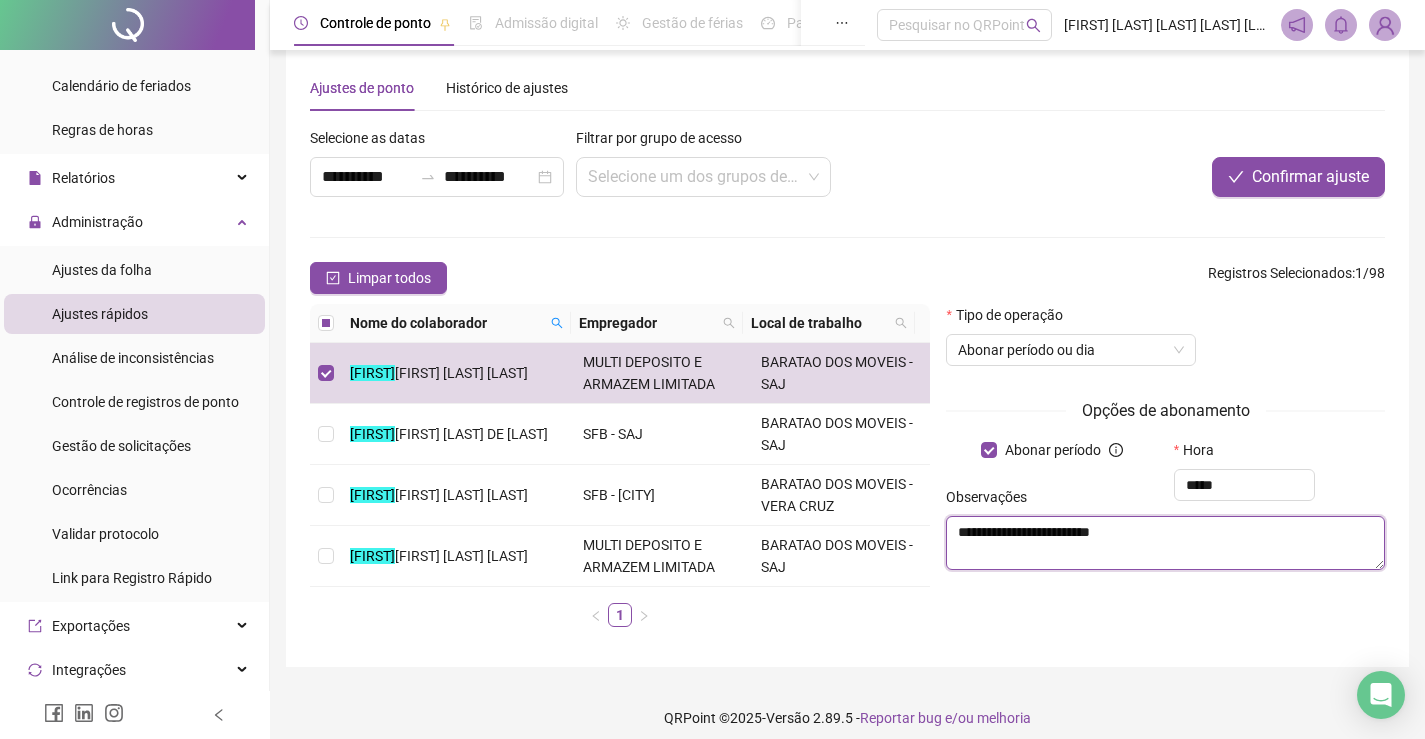 scroll, scrollTop: 39, scrollLeft: 0, axis: vertical 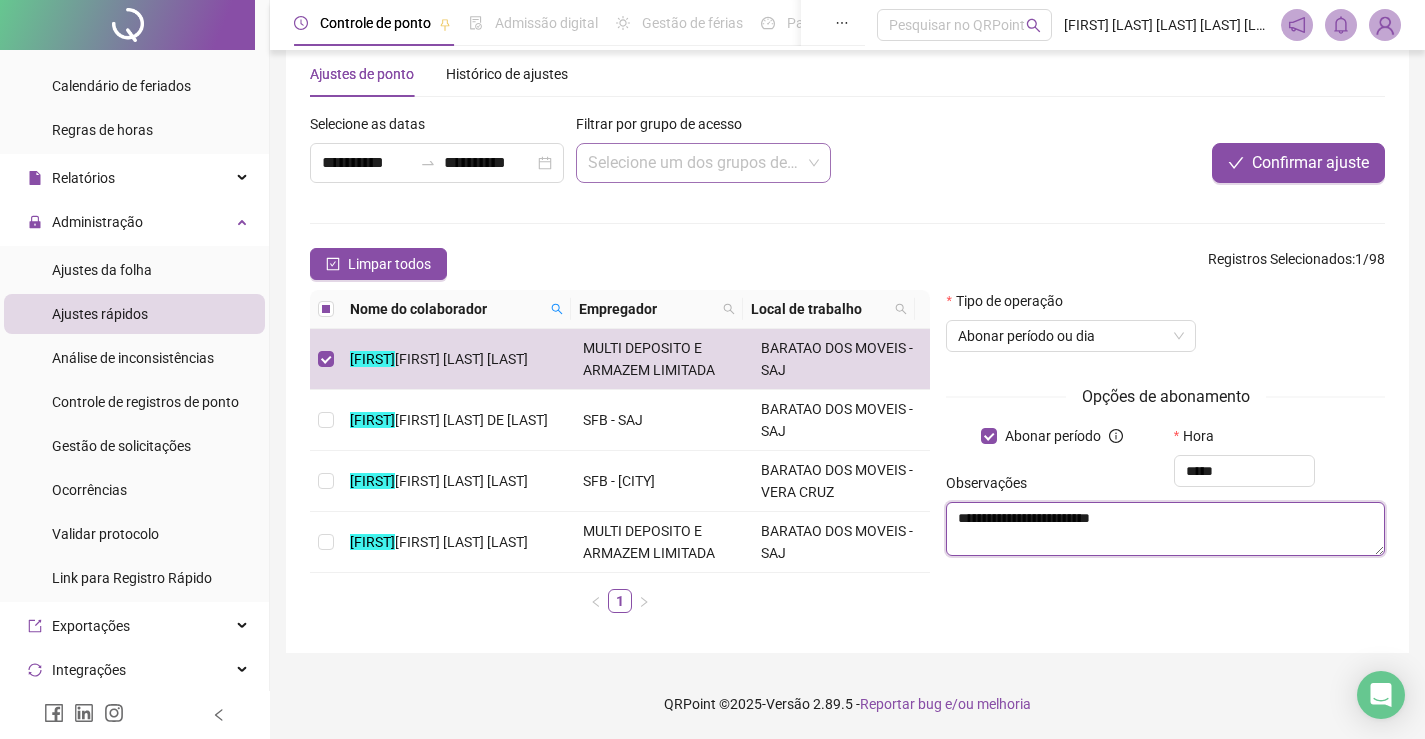 click at bounding box center [703, 163] 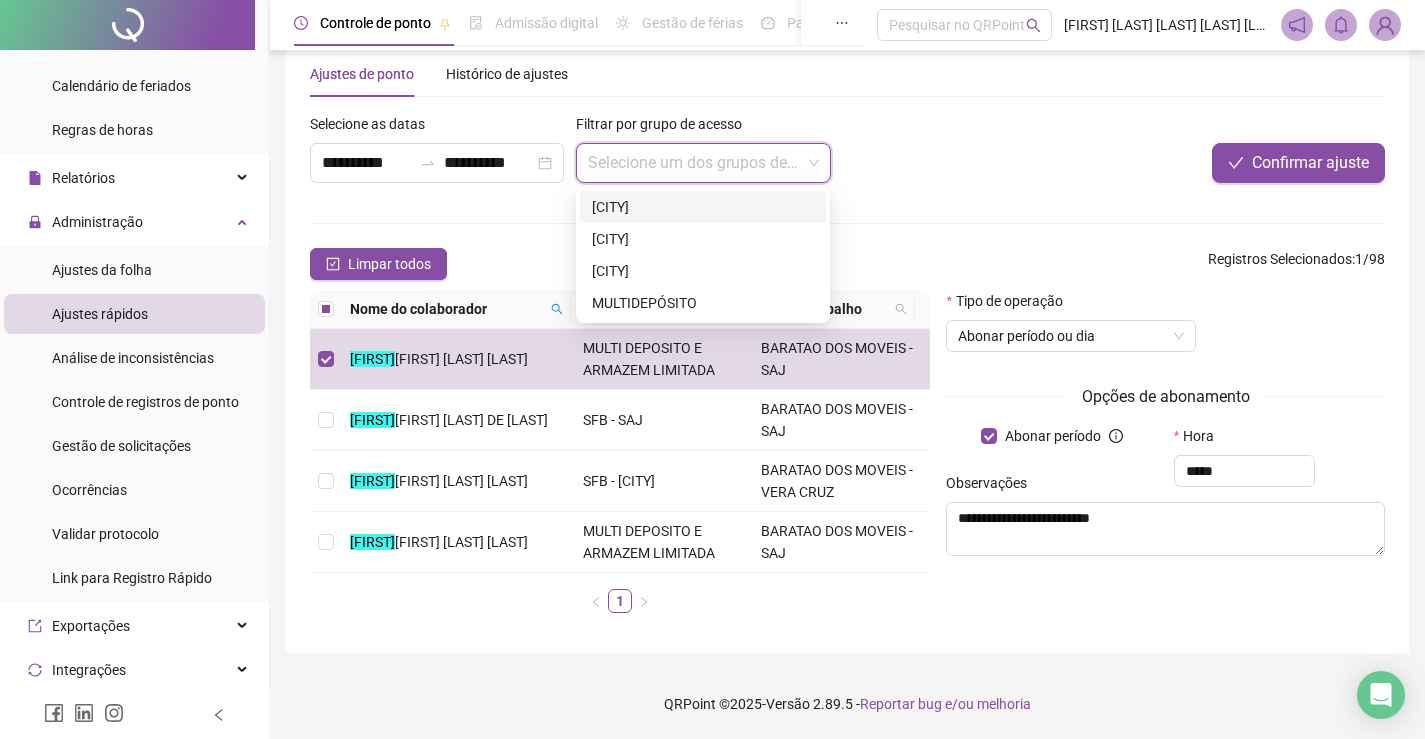 click on "Confirmar ajuste" at bounding box center (1161, 163) 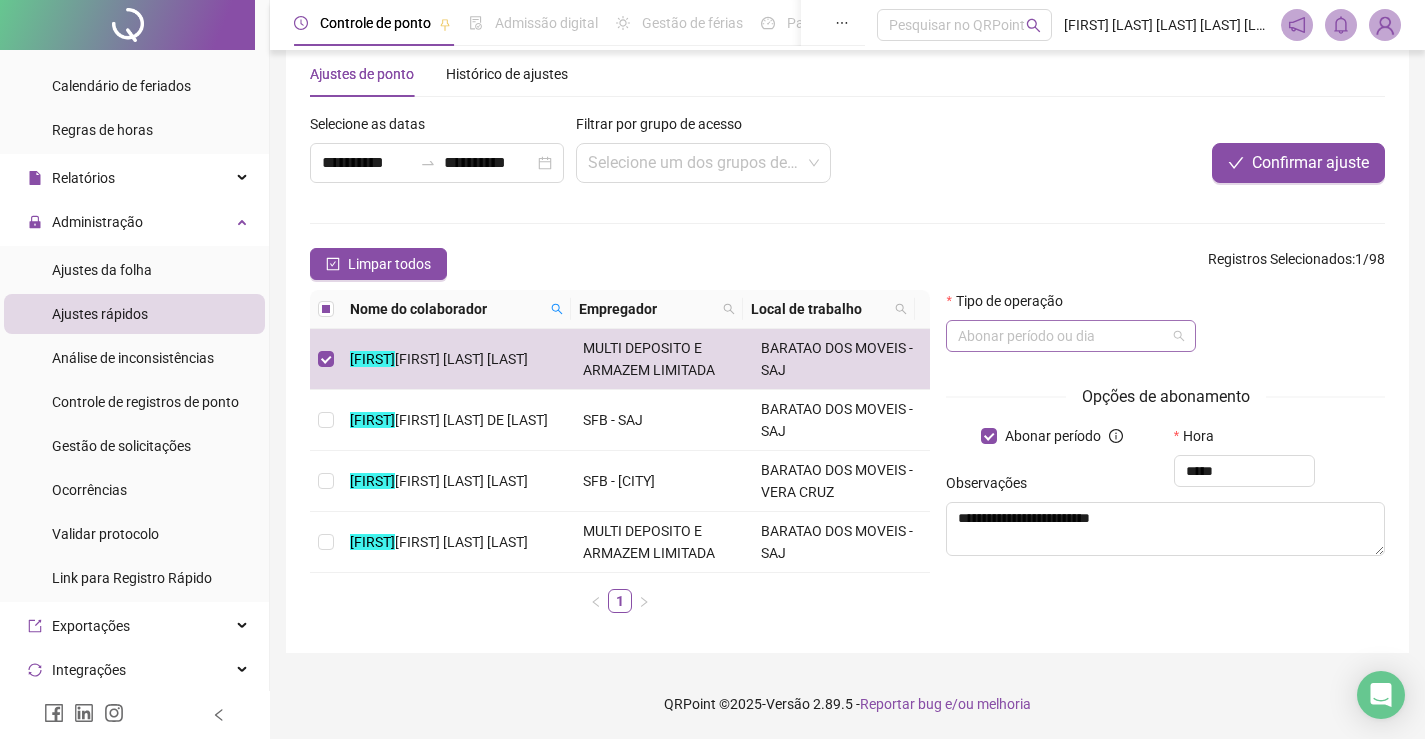 click on "Abonar período ou dia" at bounding box center (1071, 336) 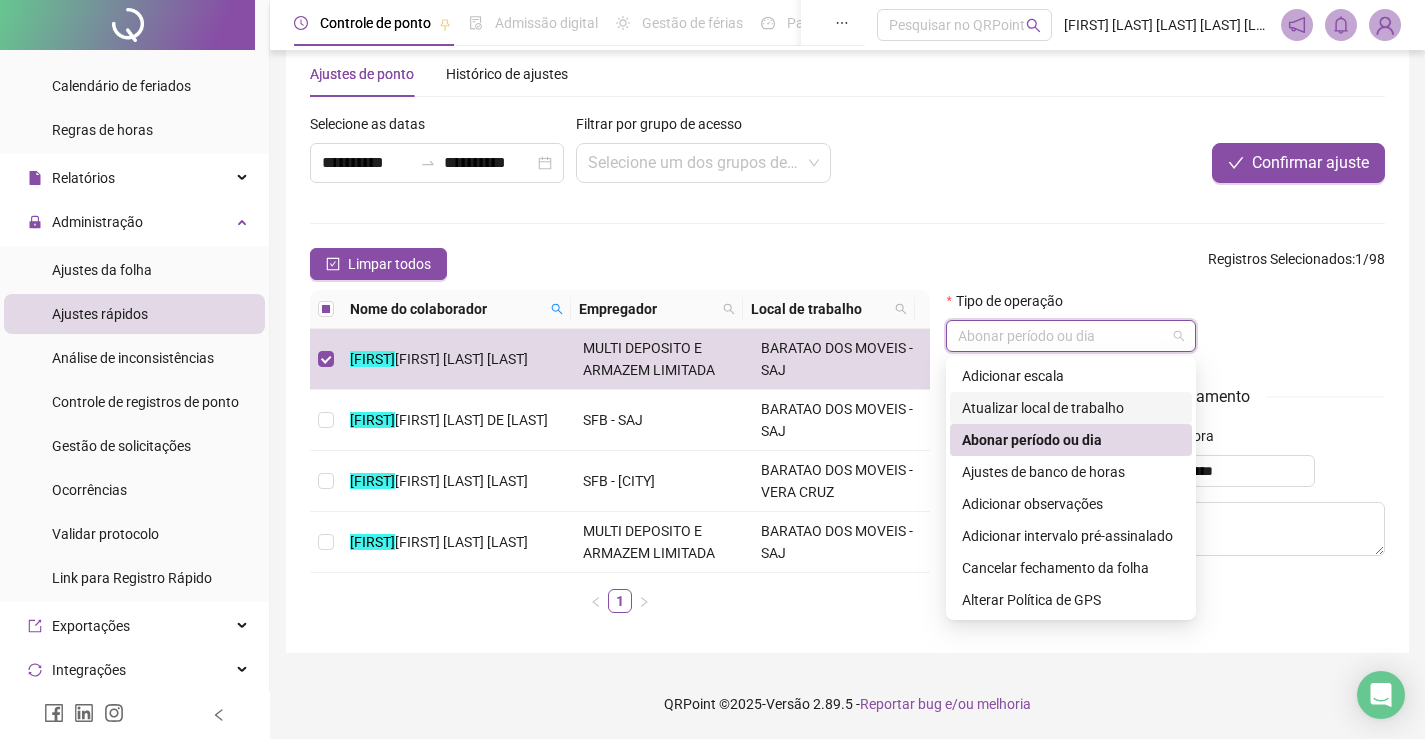 click on "Tipo de operação Abonar período ou dia" at bounding box center [1165, 329] 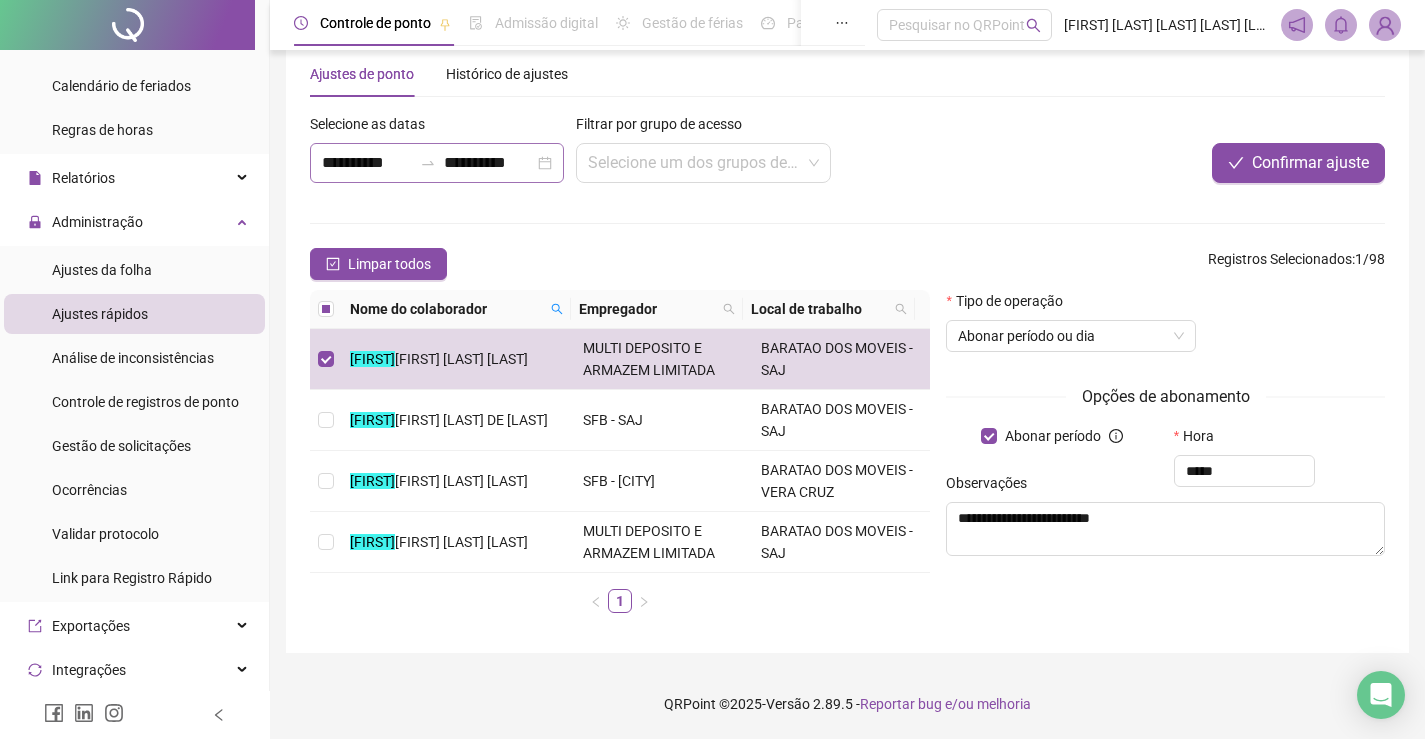 click on "**********" at bounding box center (437, 163) 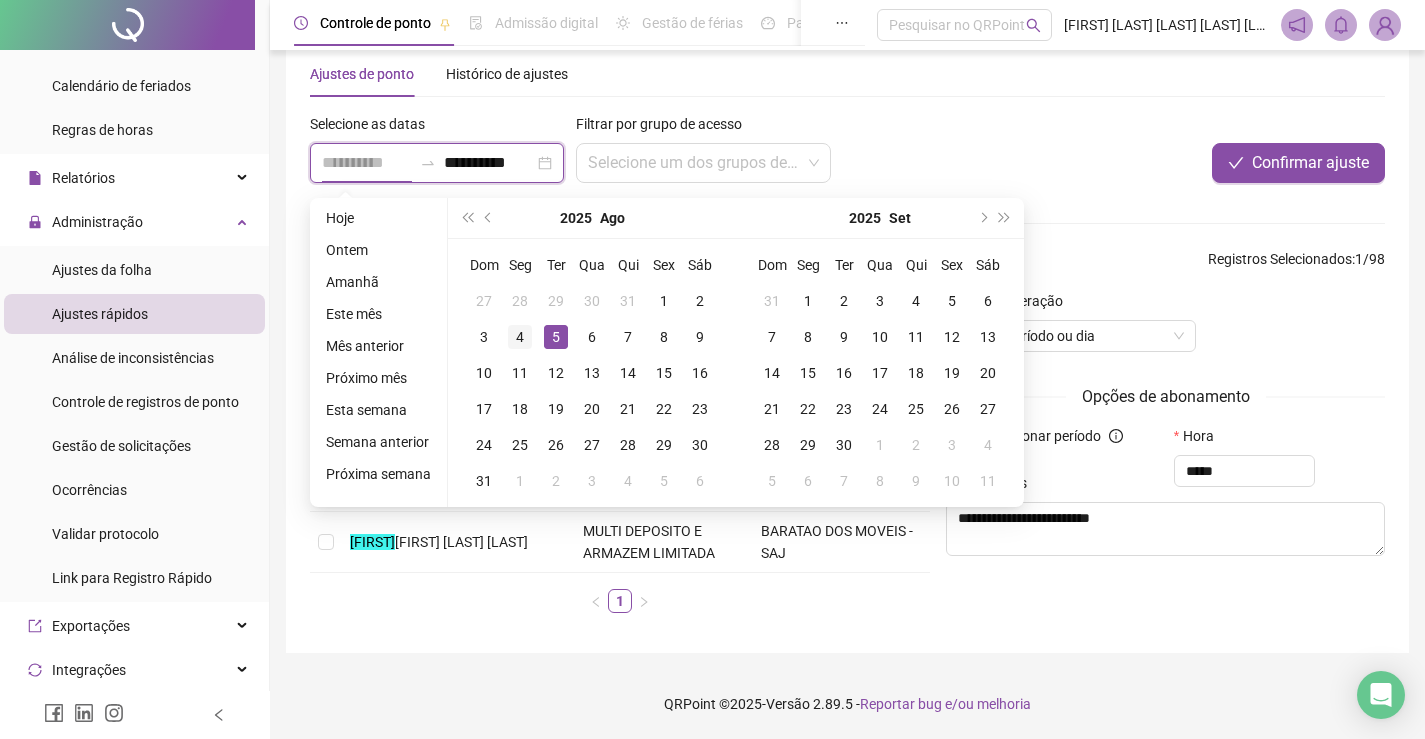 type on "**********" 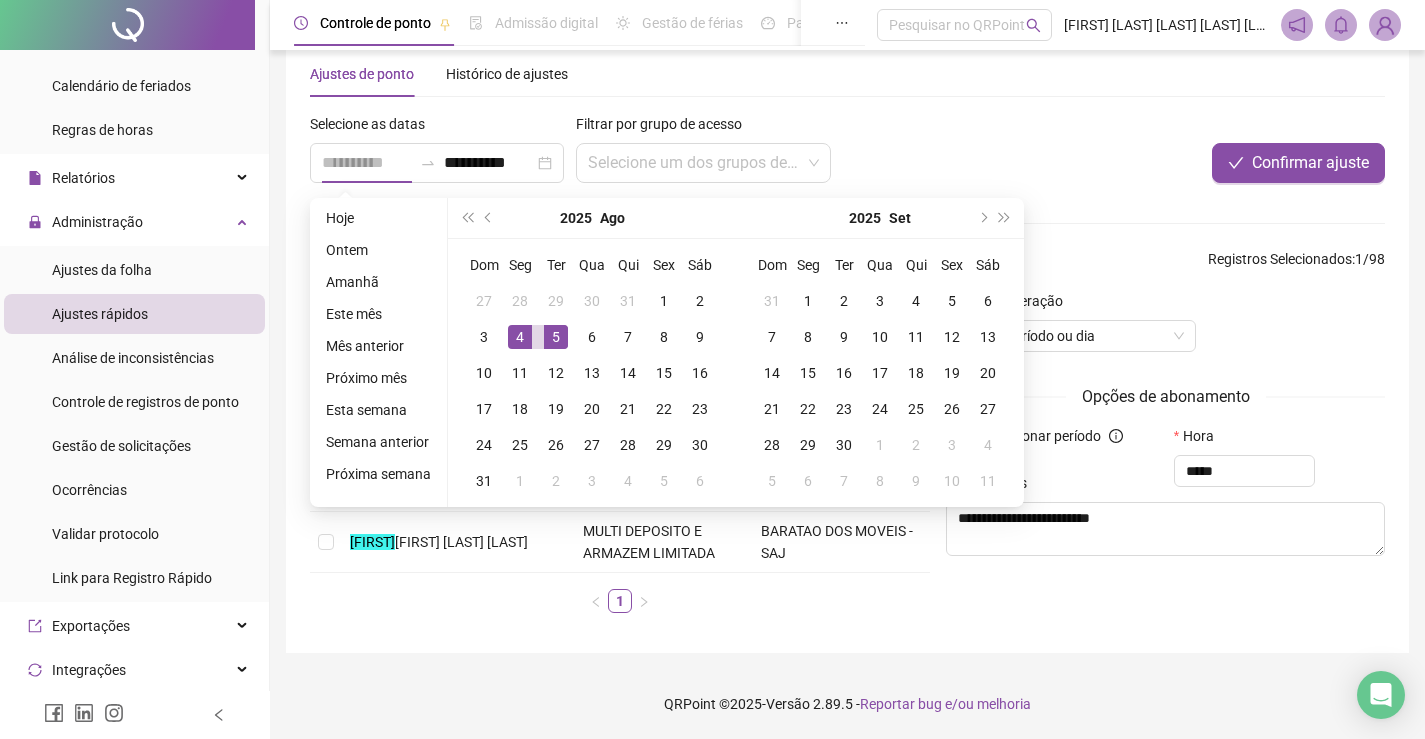 click on "4" at bounding box center [520, 337] 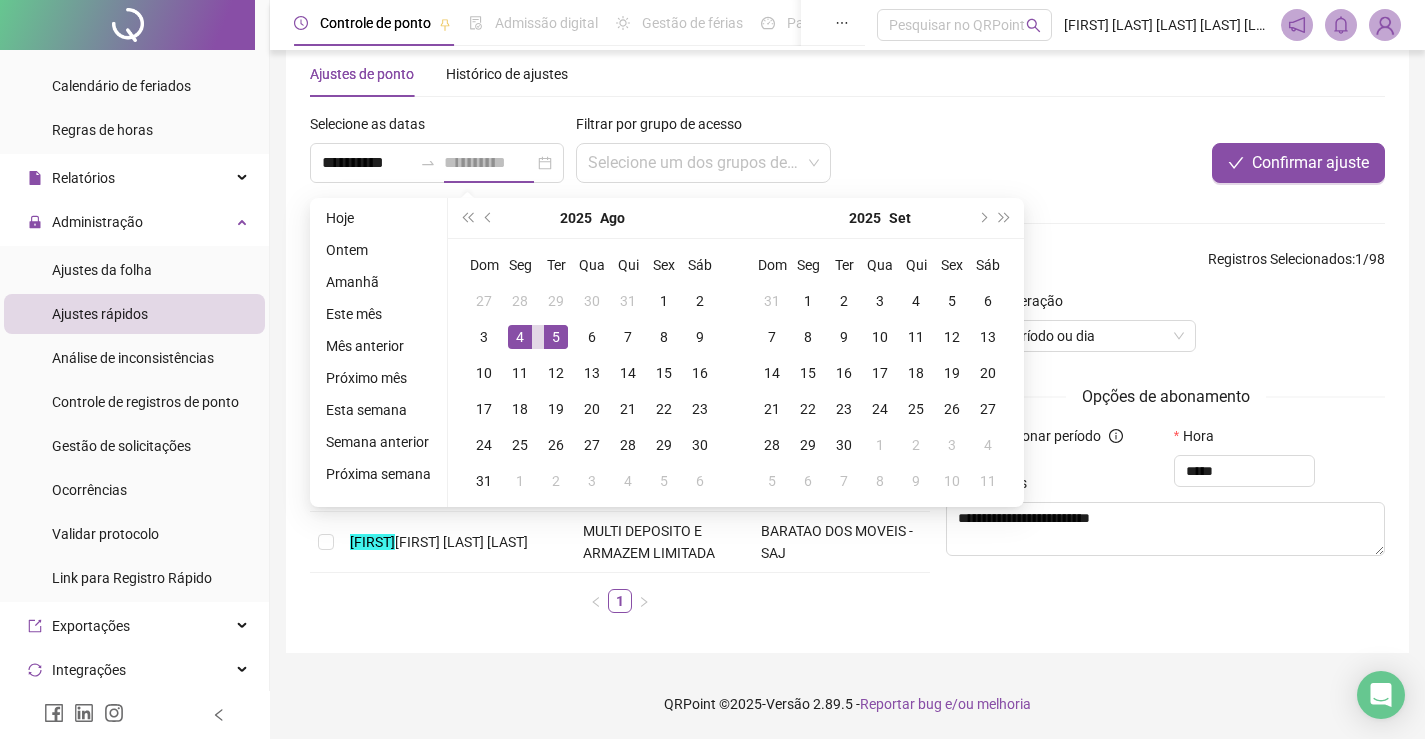 click on "4" at bounding box center [520, 337] 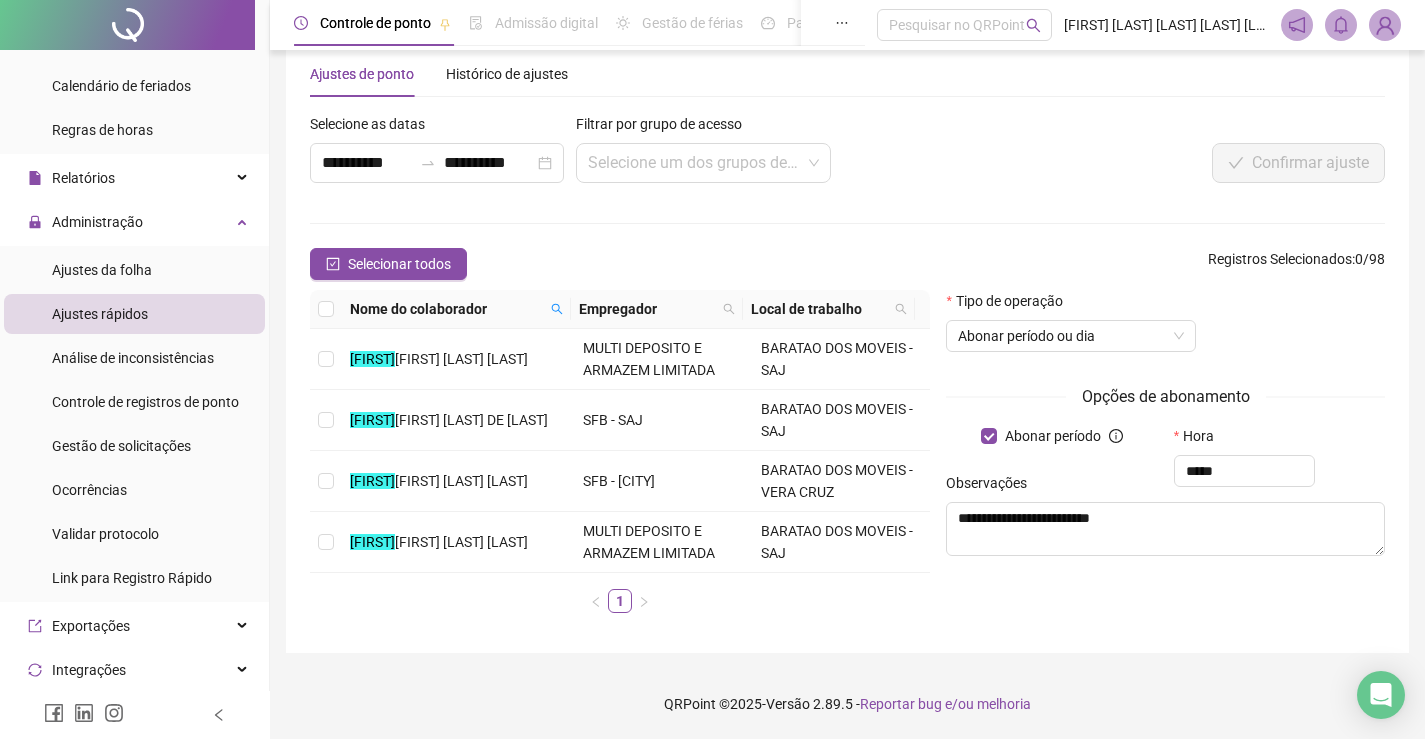 click on "Confirmar ajuste" at bounding box center (1161, 156) 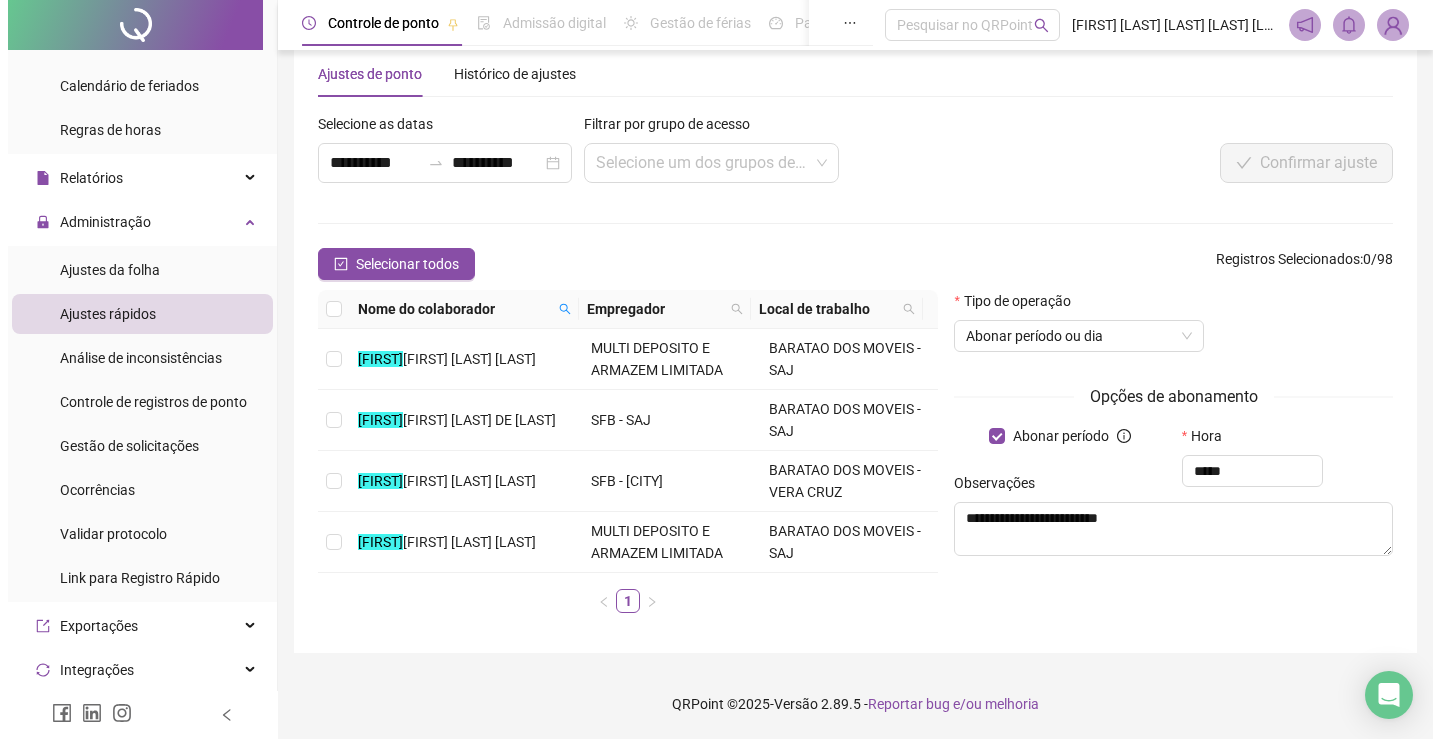 scroll, scrollTop: 0, scrollLeft: 0, axis: both 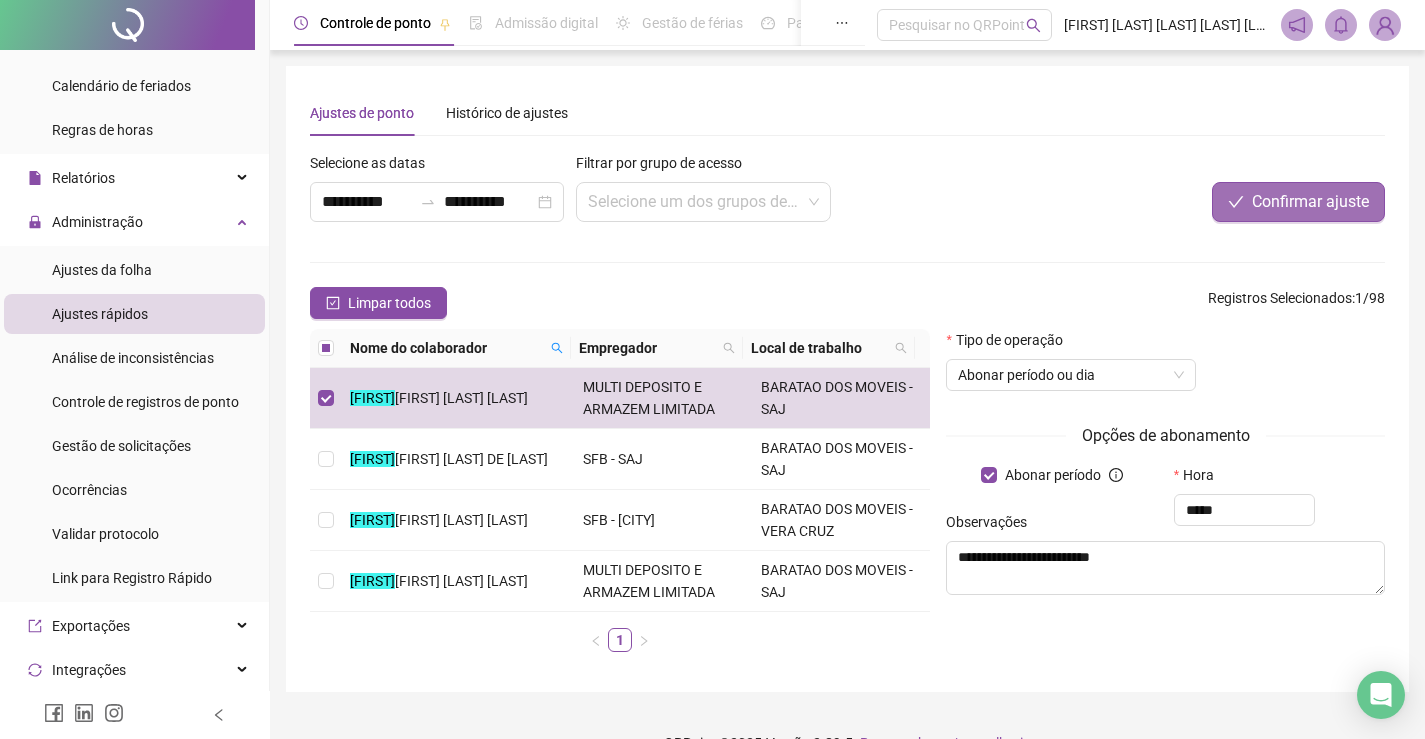 click on "Confirmar ajuste" at bounding box center [1310, 202] 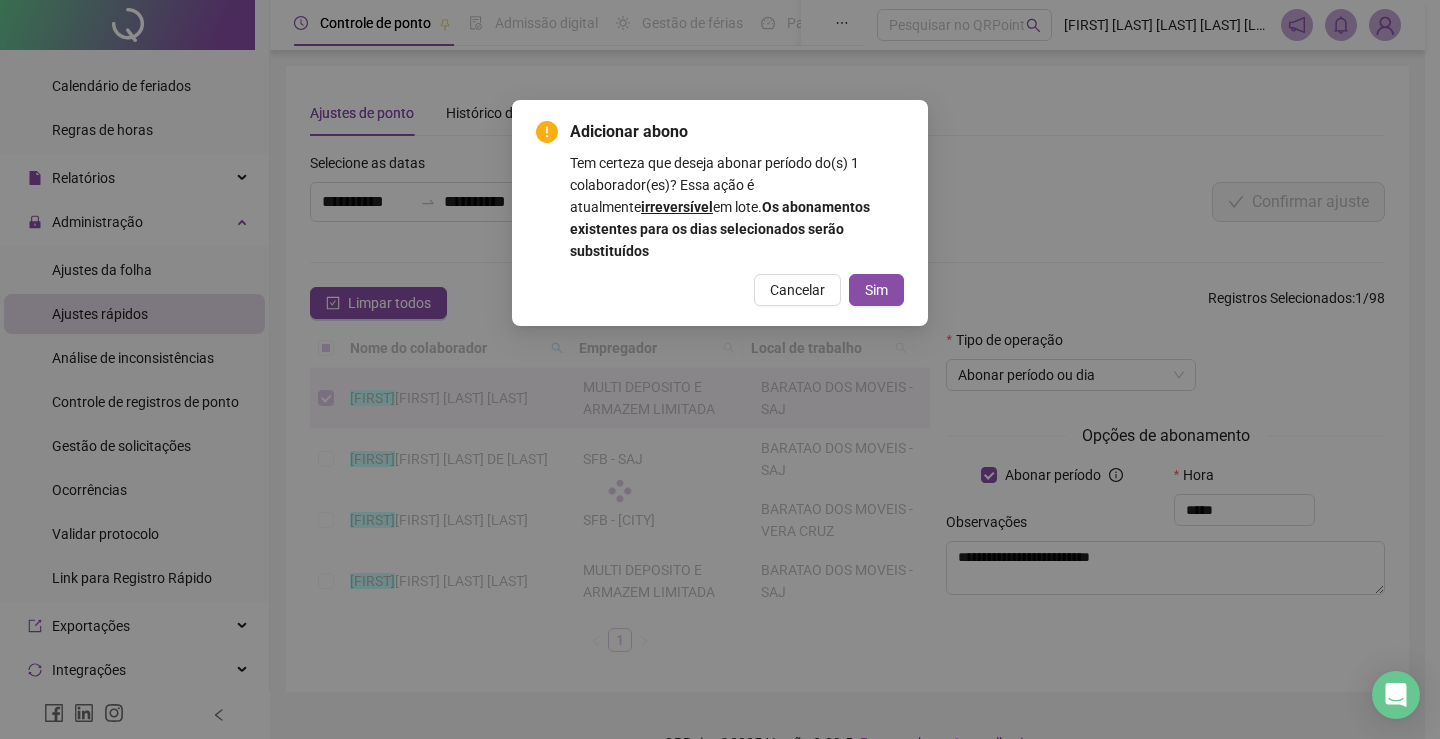type 